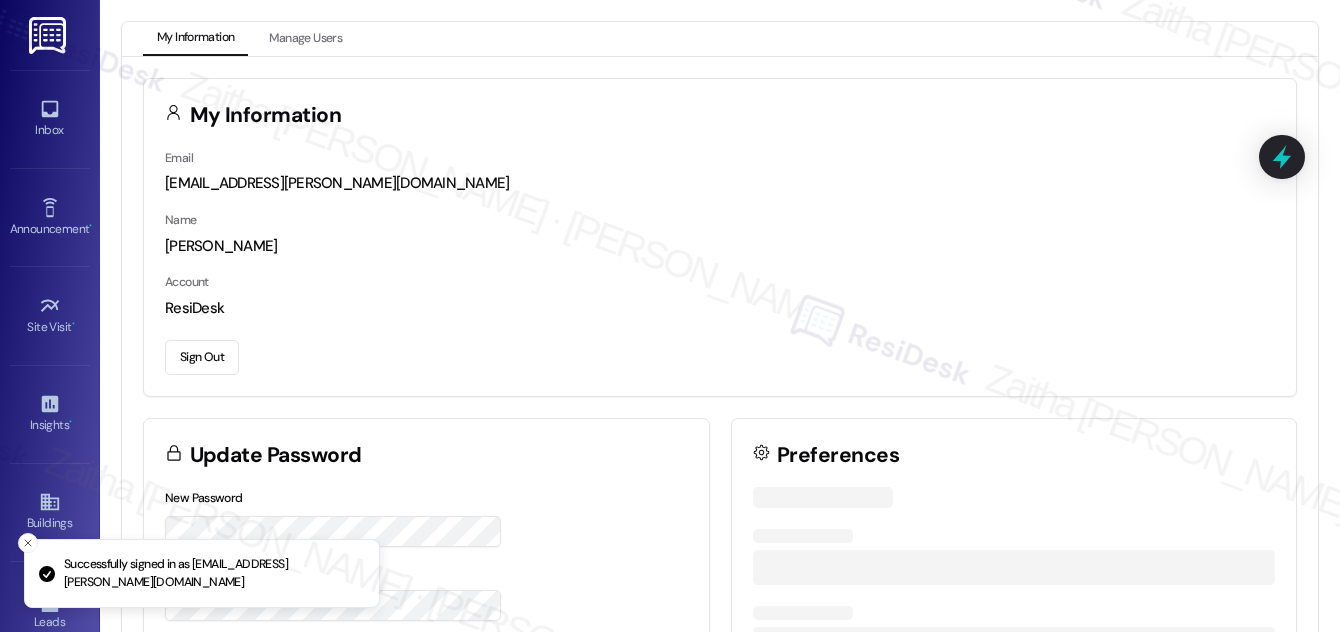 scroll, scrollTop: 0, scrollLeft: 0, axis: both 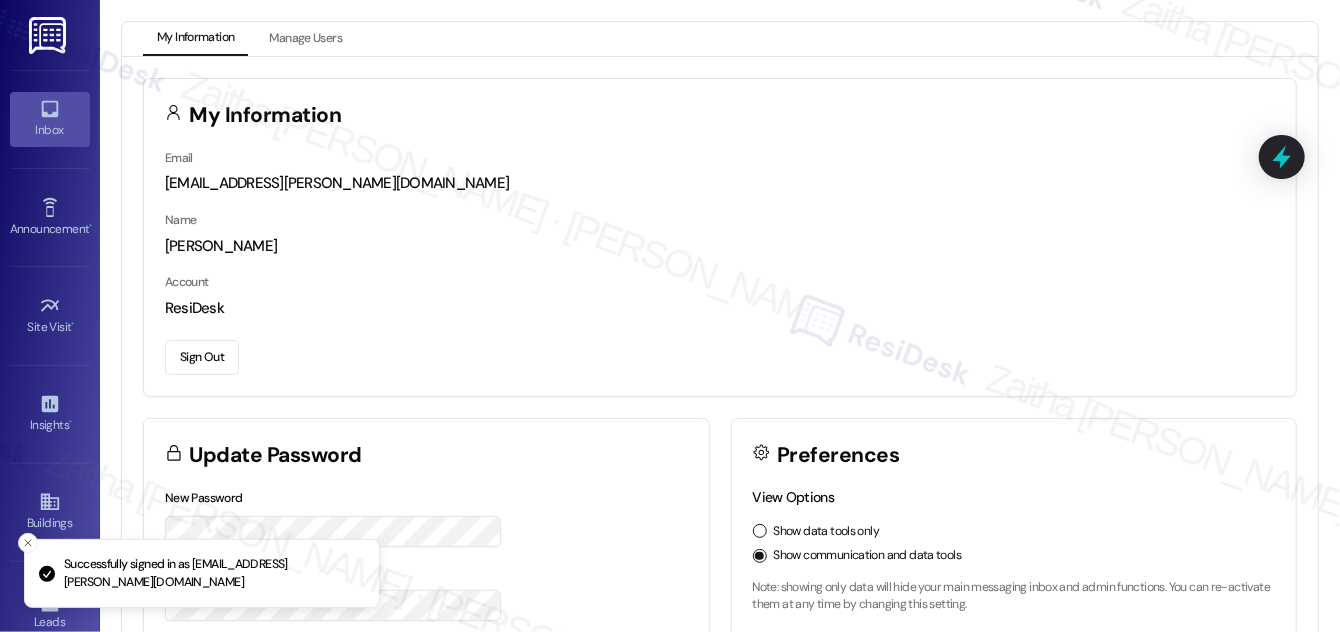 click on "Inbox" at bounding box center [50, 119] 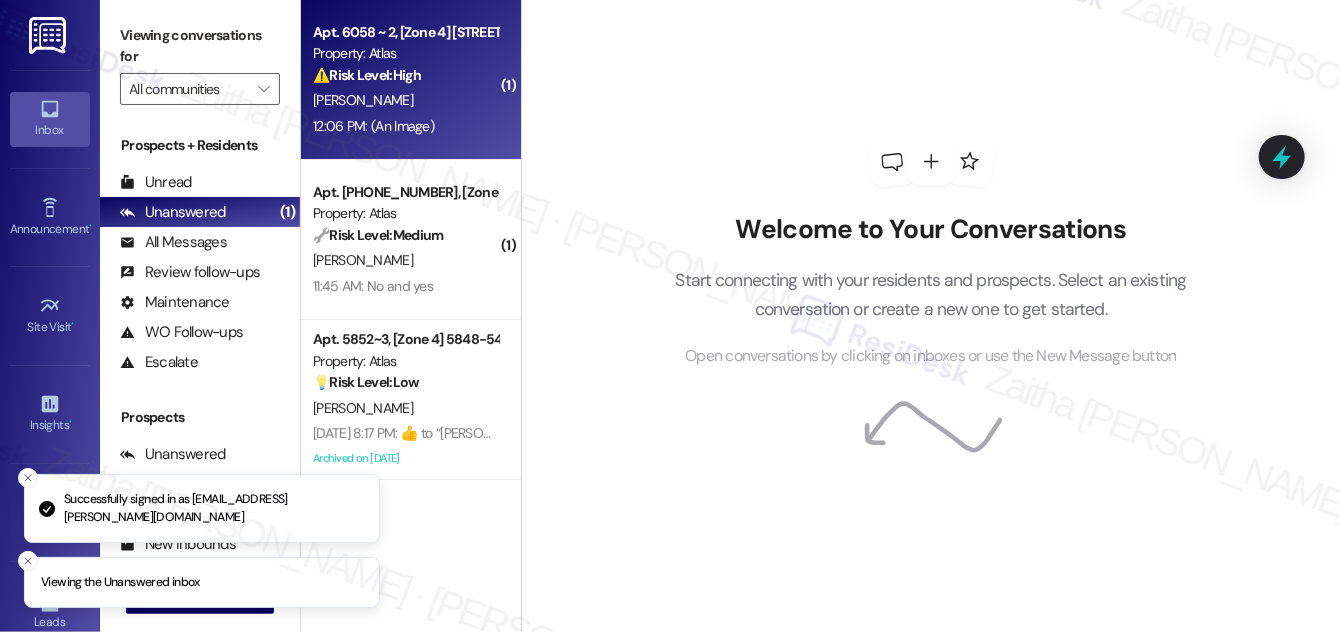 click on "[PERSON_NAME]" at bounding box center (405, 100) 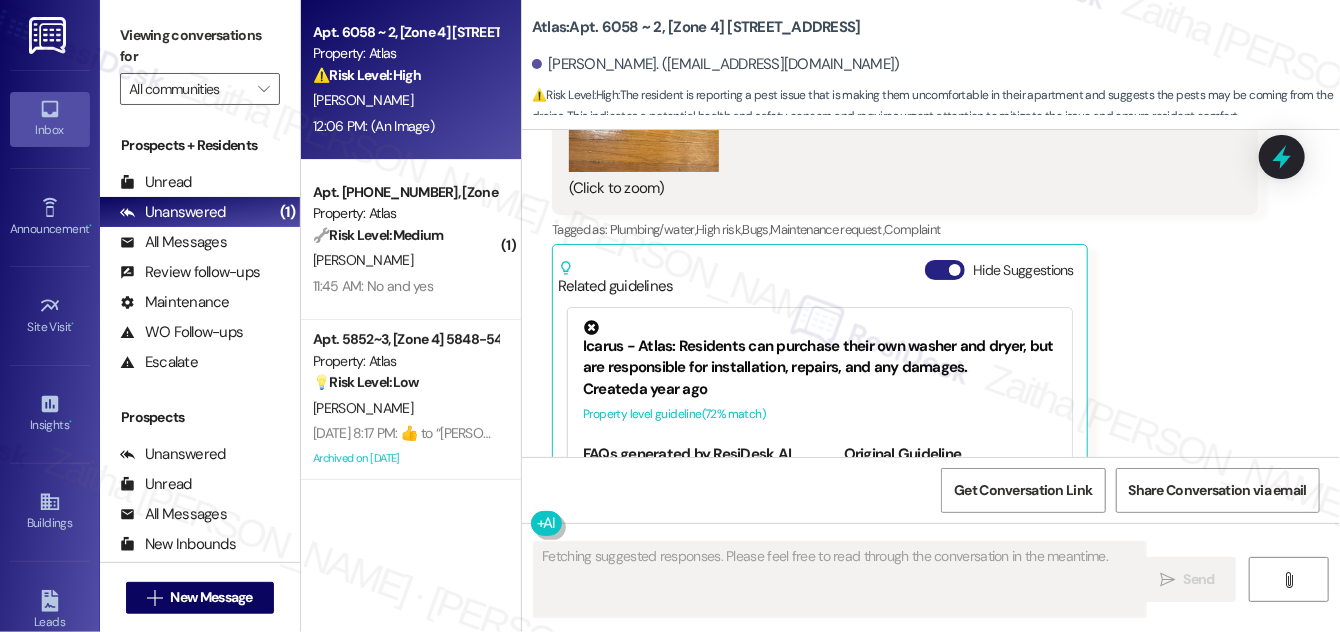 click on "Hide Suggestions" at bounding box center (945, 270) 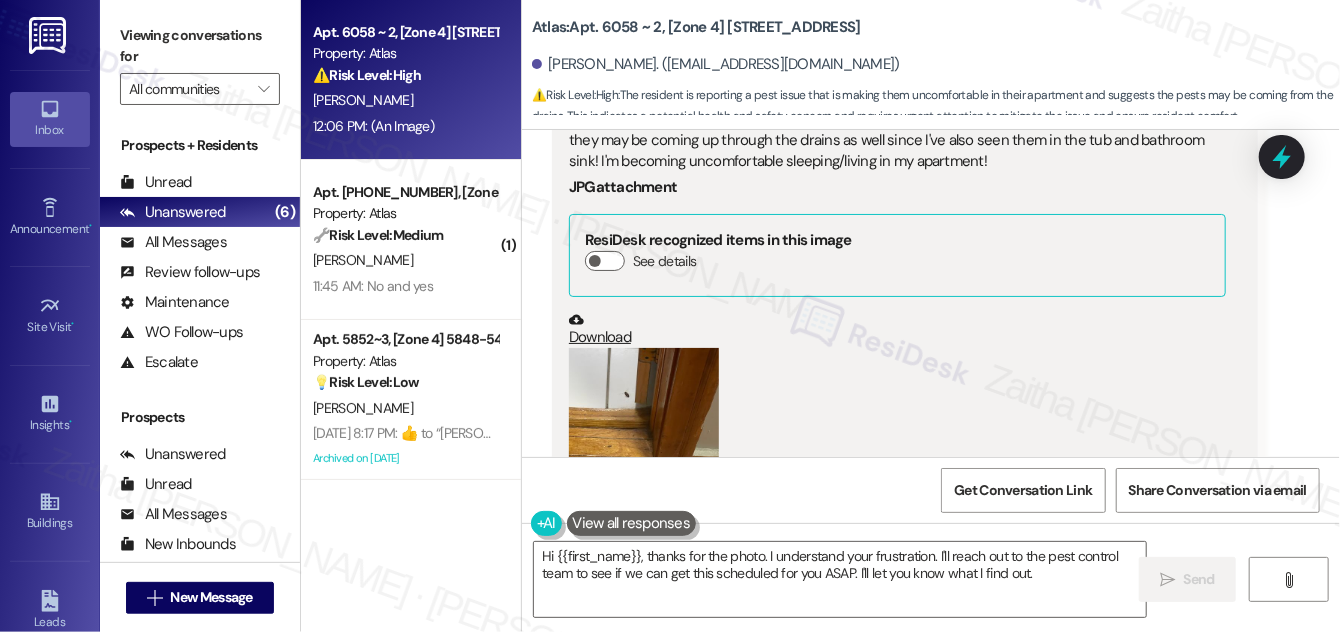 scroll, scrollTop: 13453, scrollLeft: 0, axis: vertical 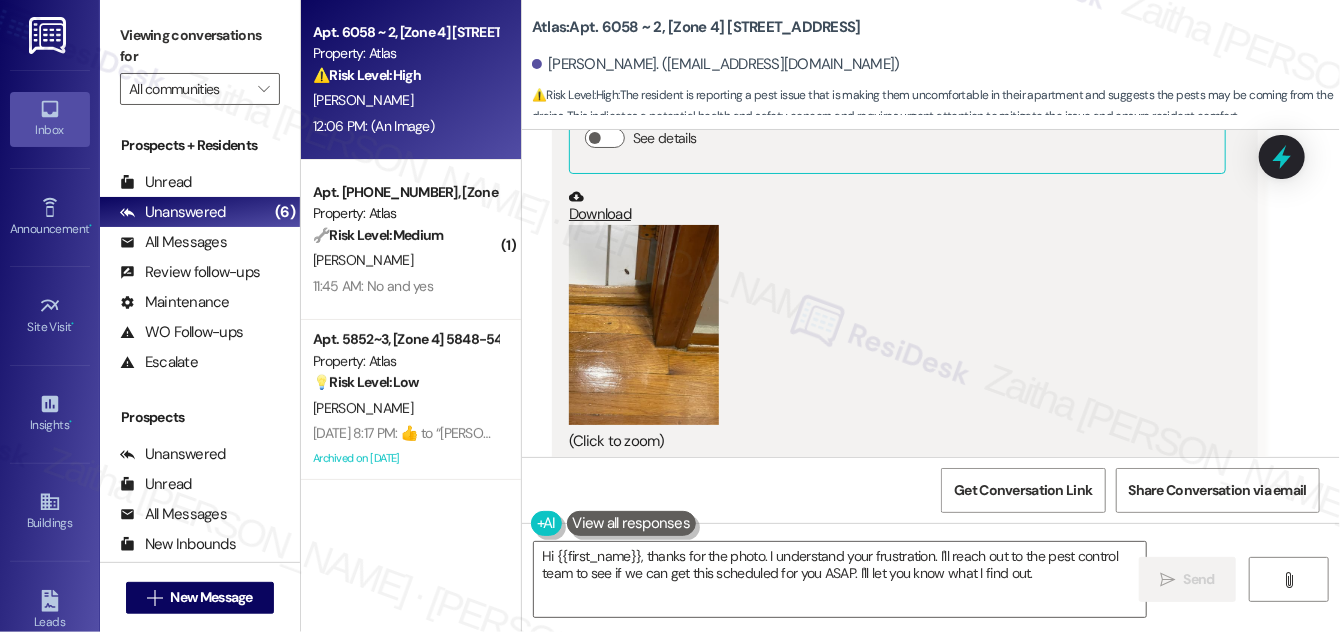 click at bounding box center [644, 325] 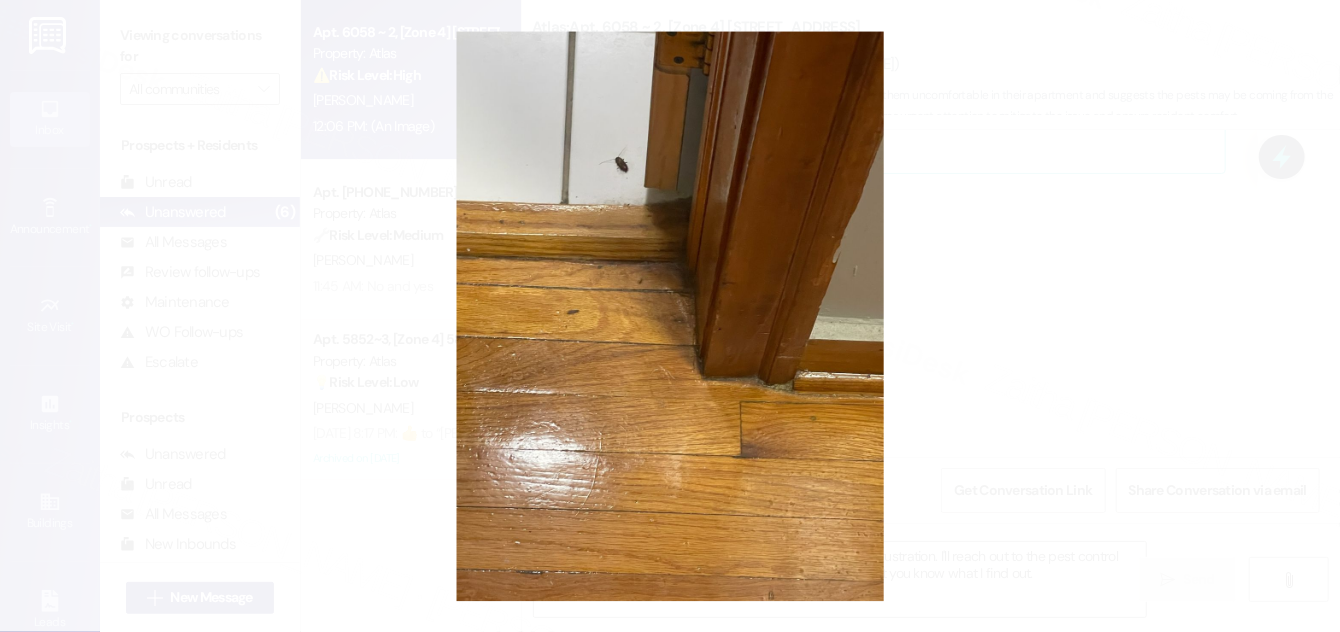 click at bounding box center (670, 316) 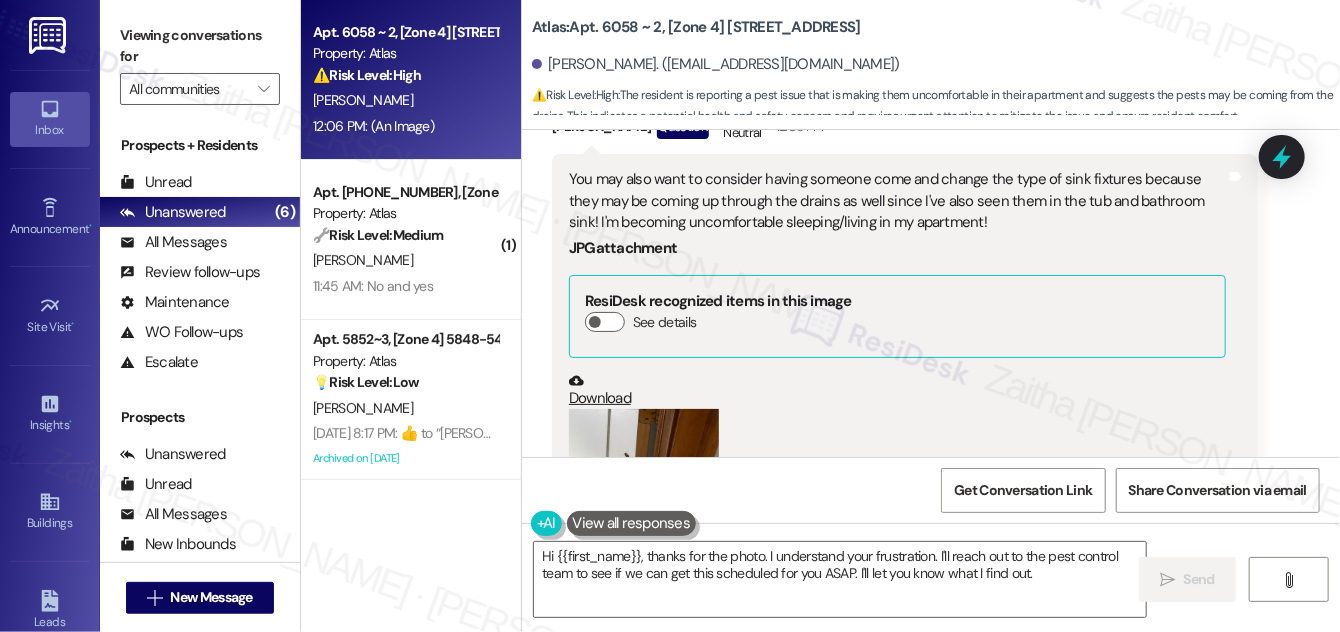 scroll, scrollTop: 13363, scrollLeft: 0, axis: vertical 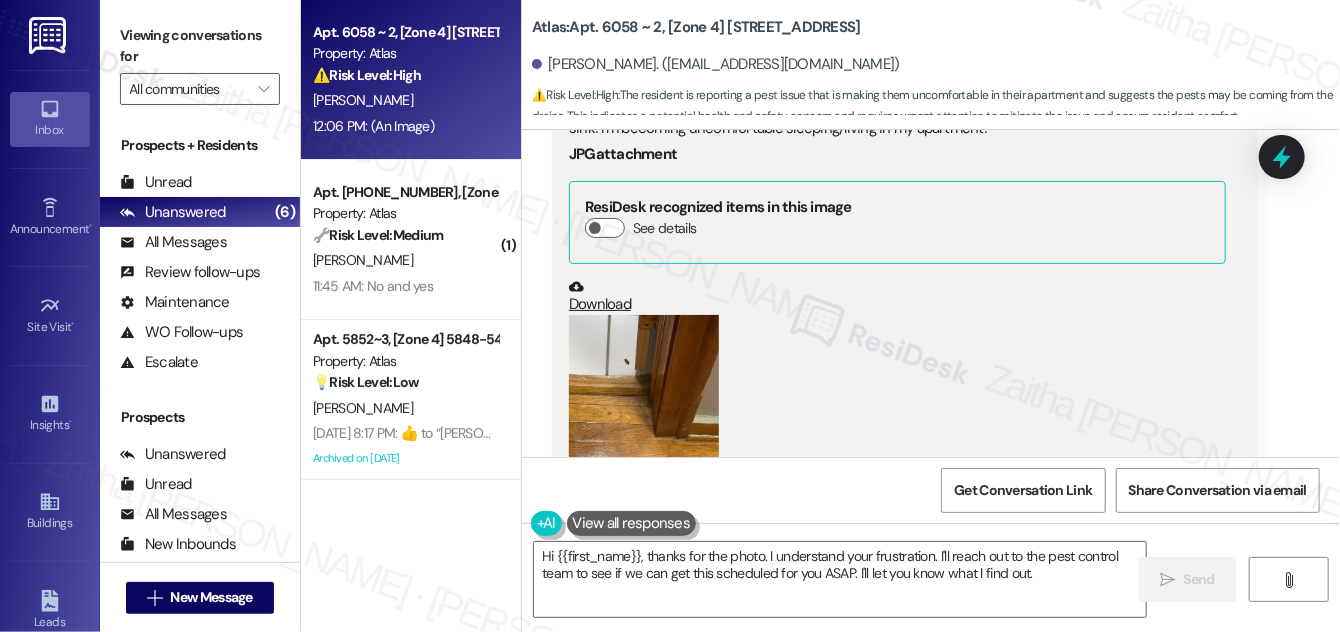 click at bounding box center (644, 415) 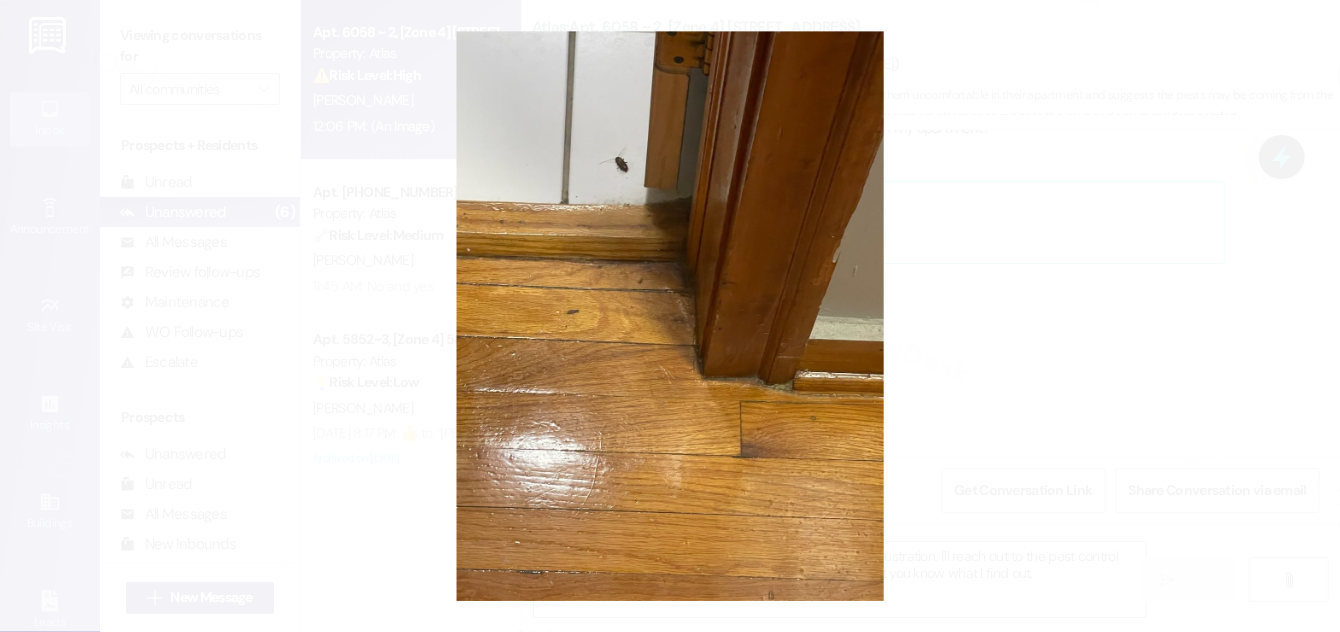 click at bounding box center [670, 316] 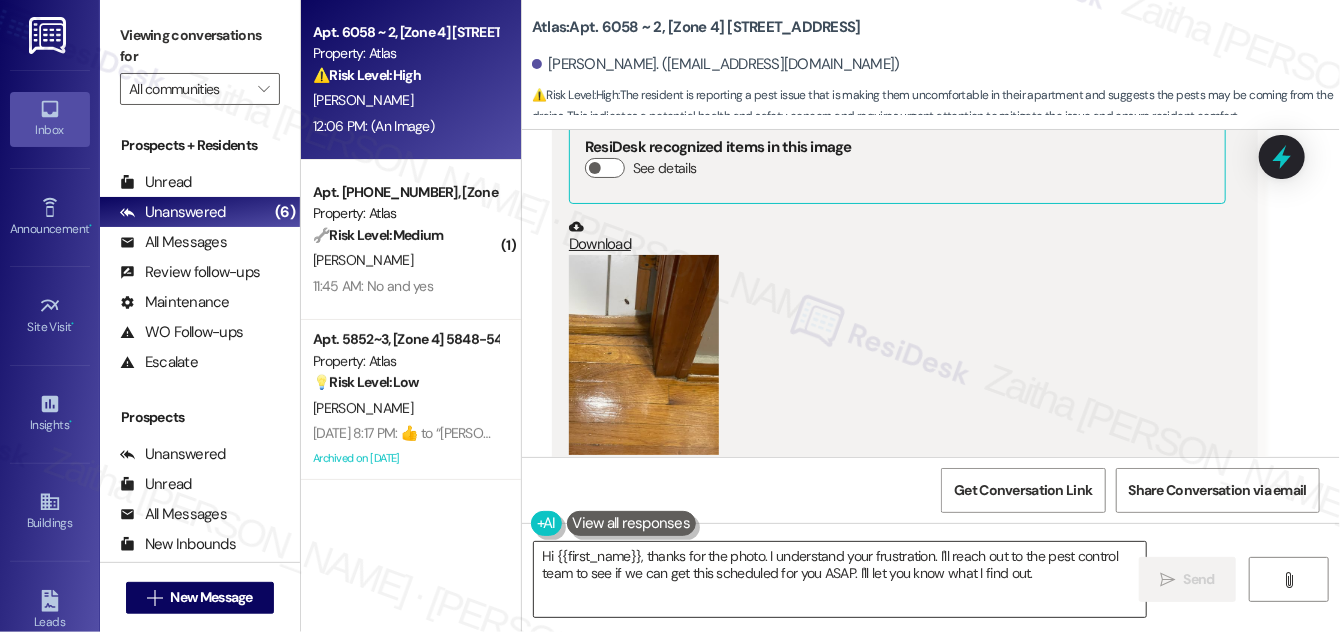 scroll, scrollTop: 13453, scrollLeft: 0, axis: vertical 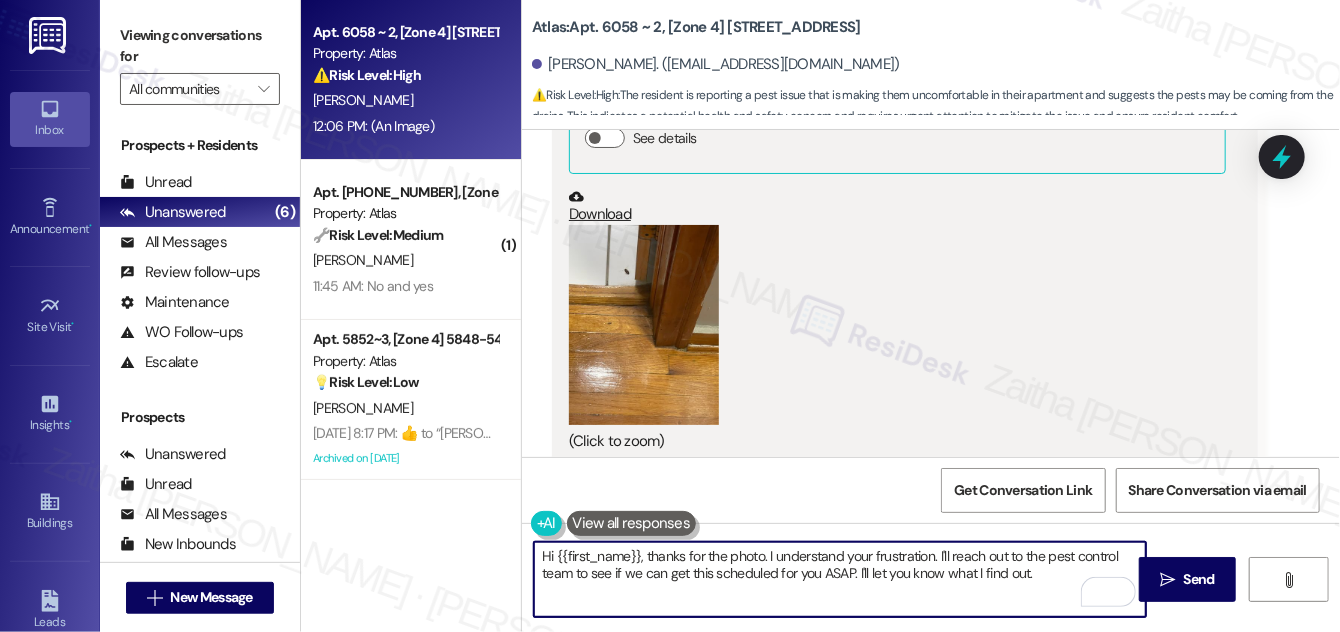 drag, startPoint x: 649, startPoint y: 555, endPoint x: 539, endPoint y: 556, distance: 110.00455 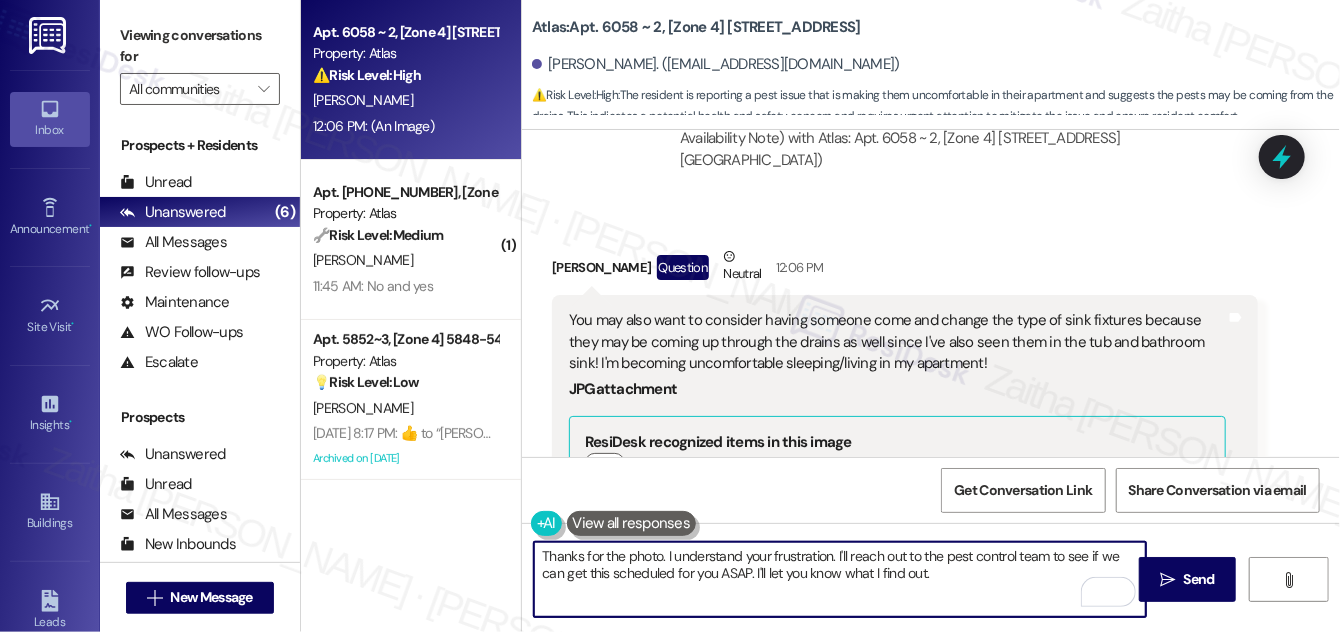 scroll, scrollTop: 13090, scrollLeft: 0, axis: vertical 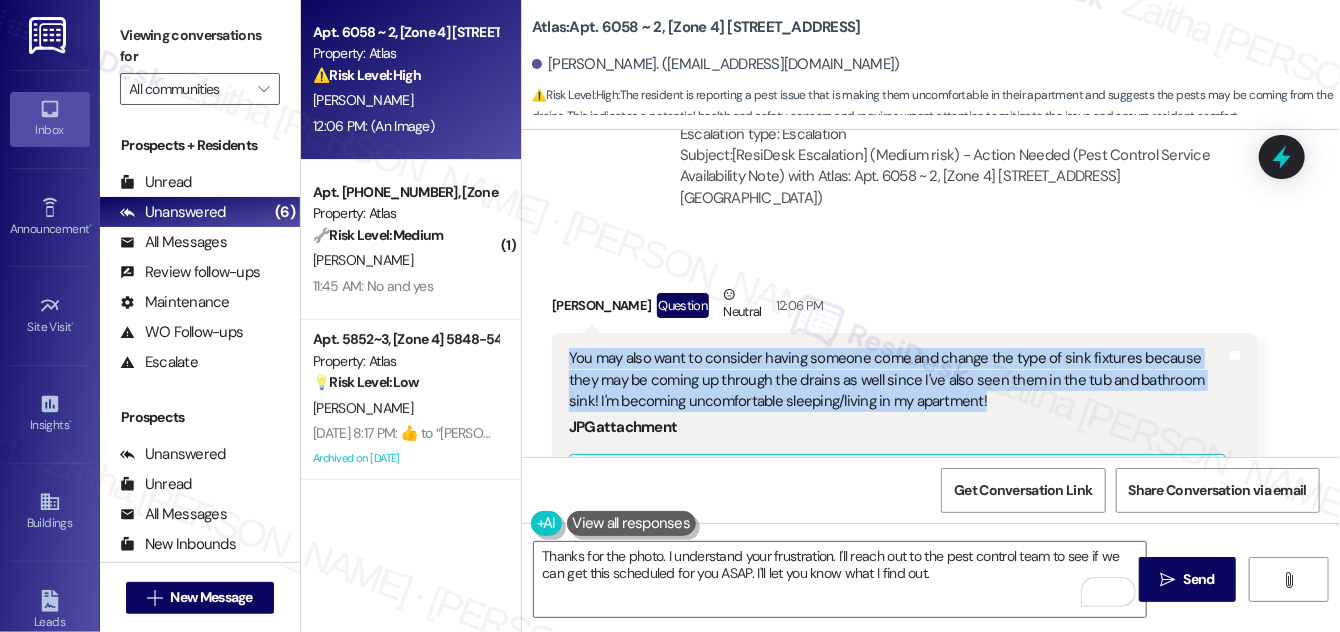 drag, startPoint x: 568, startPoint y: 242, endPoint x: 970, endPoint y: 290, distance: 404.85553 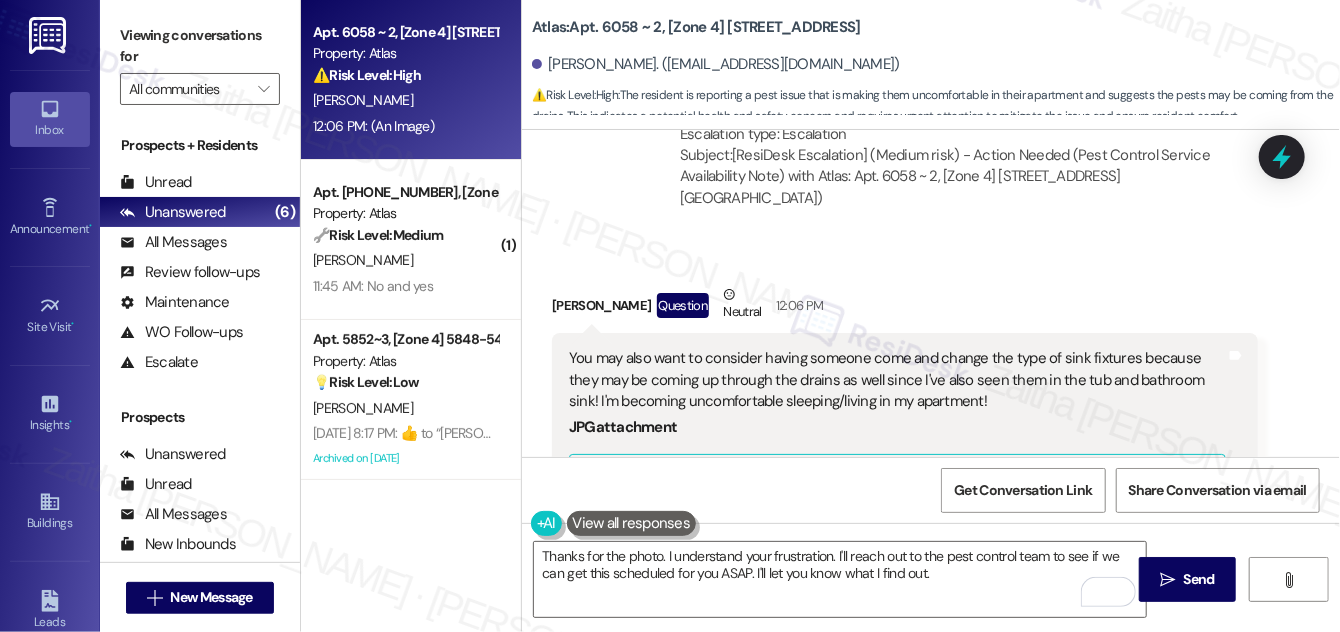 click on "[PERSON_NAME] Question   Neutral 12:06 PM" at bounding box center [905, 308] 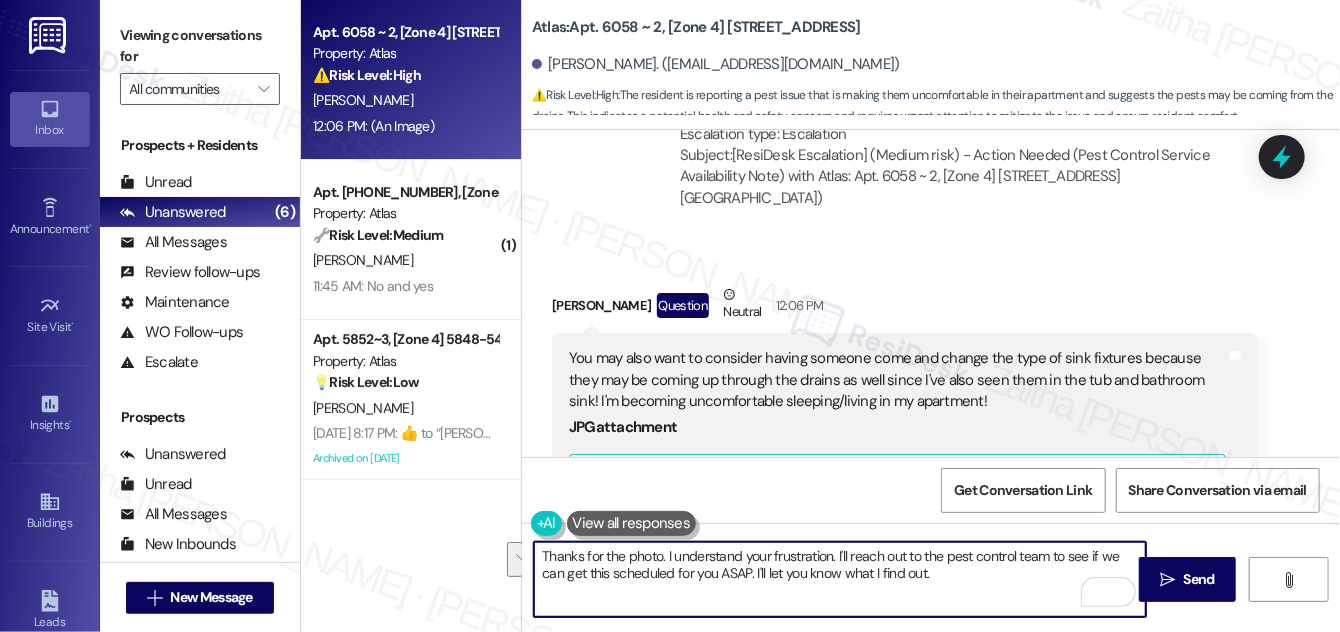 drag, startPoint x: 664, startPoint y: 554, endPoint x: 949, endPoint y: 598, distance: 288.3765 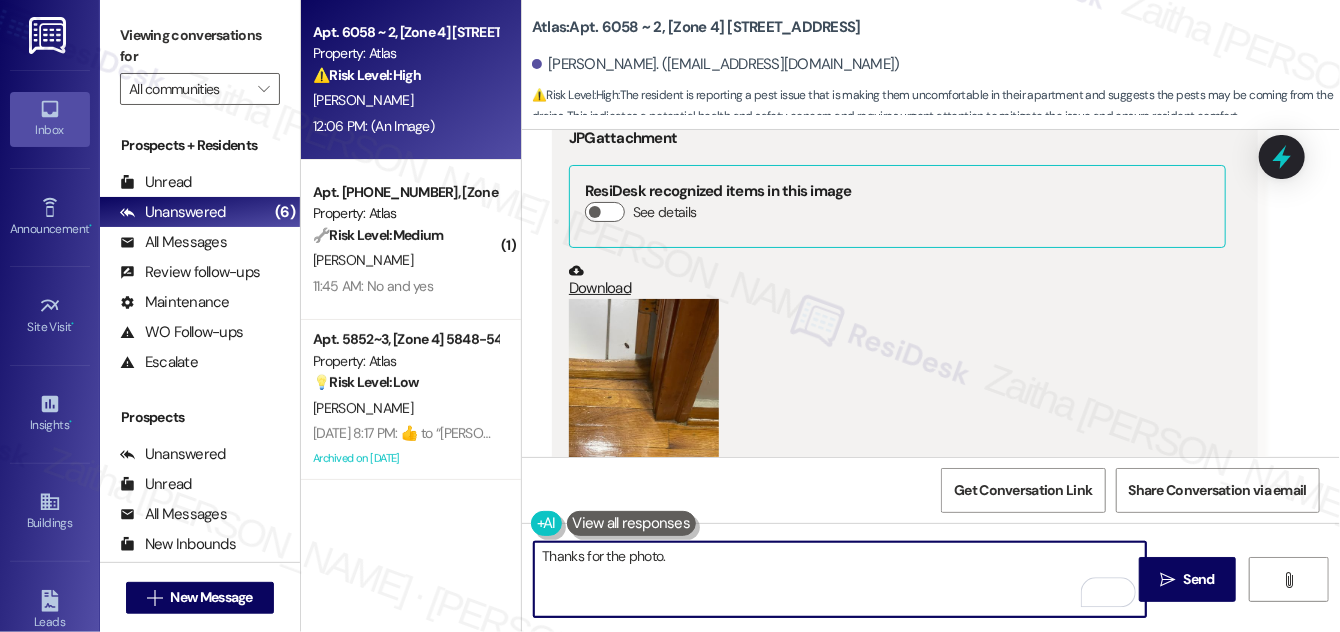 scroll, scrollTop: 13453, scrollLeft: 0, axis: vertical 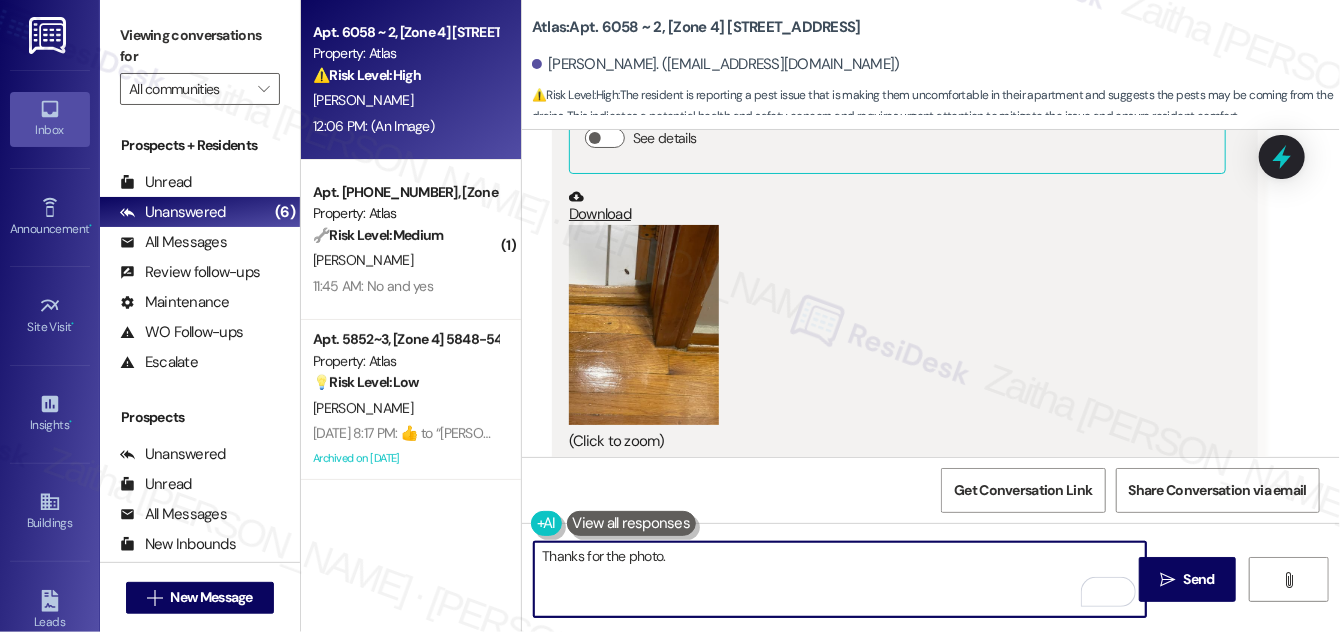 paste on "I’ll relay this to the team and include your recommendation to have someone check or possibly change the sink fixtures. I’ll also be submitting a separate work order for this. Just to confirm—should I note the same availability and request to schedule in advance as with pest control?
Ask ChatGPT" 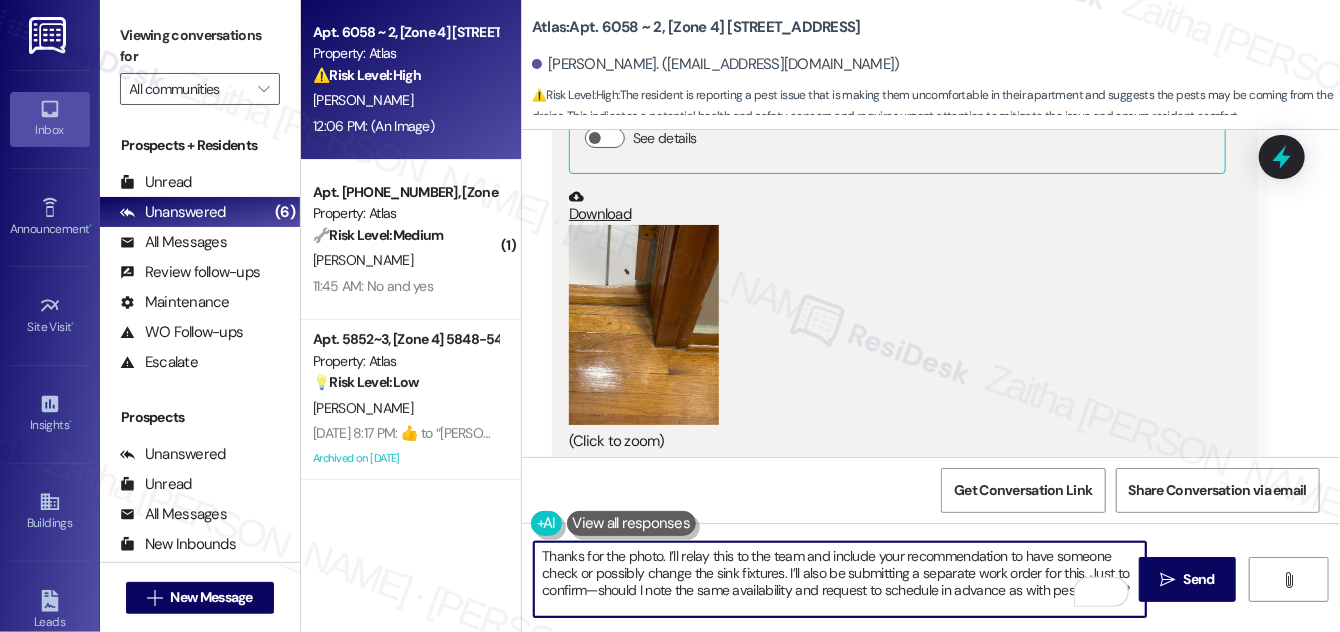 scroll, scrollTop: 170, scrollLeft: 0, axis: vertical 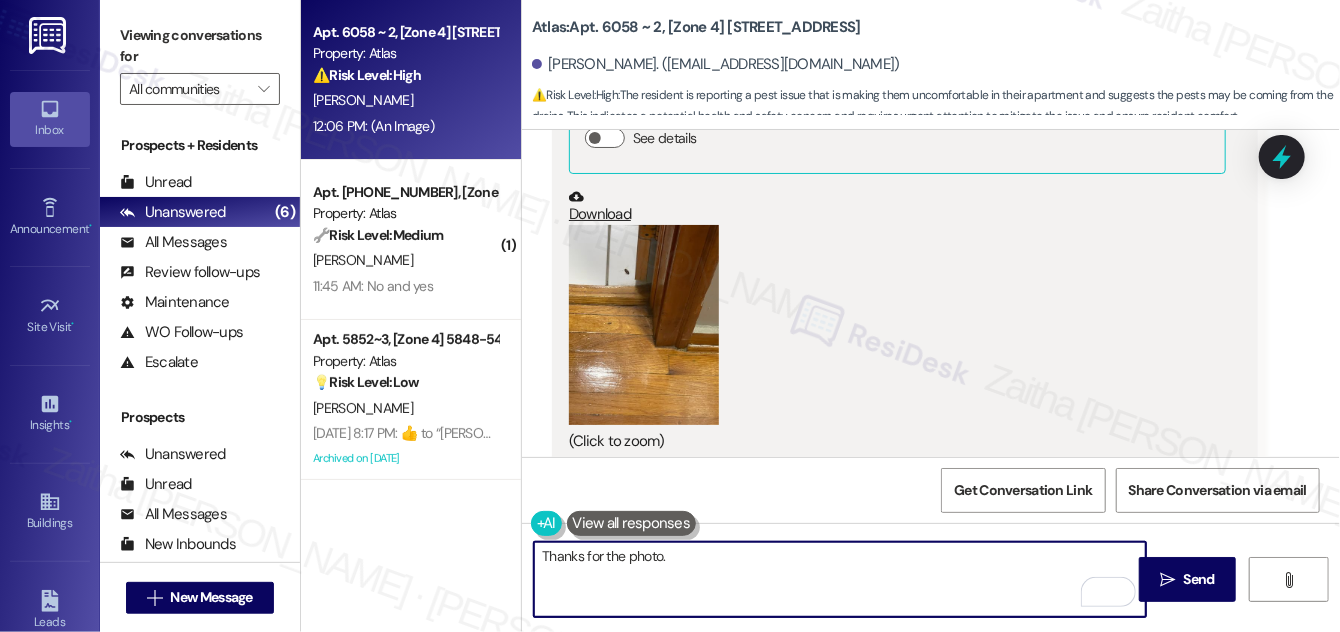 paste on "I’ll relay this to the team and include your recommendation to have someone check or possibly change the sink fixtures. I’ll also be submitting a separate work order for this. Just to confirm, should I note the same availability and request to schedule in advance as with pest control?" 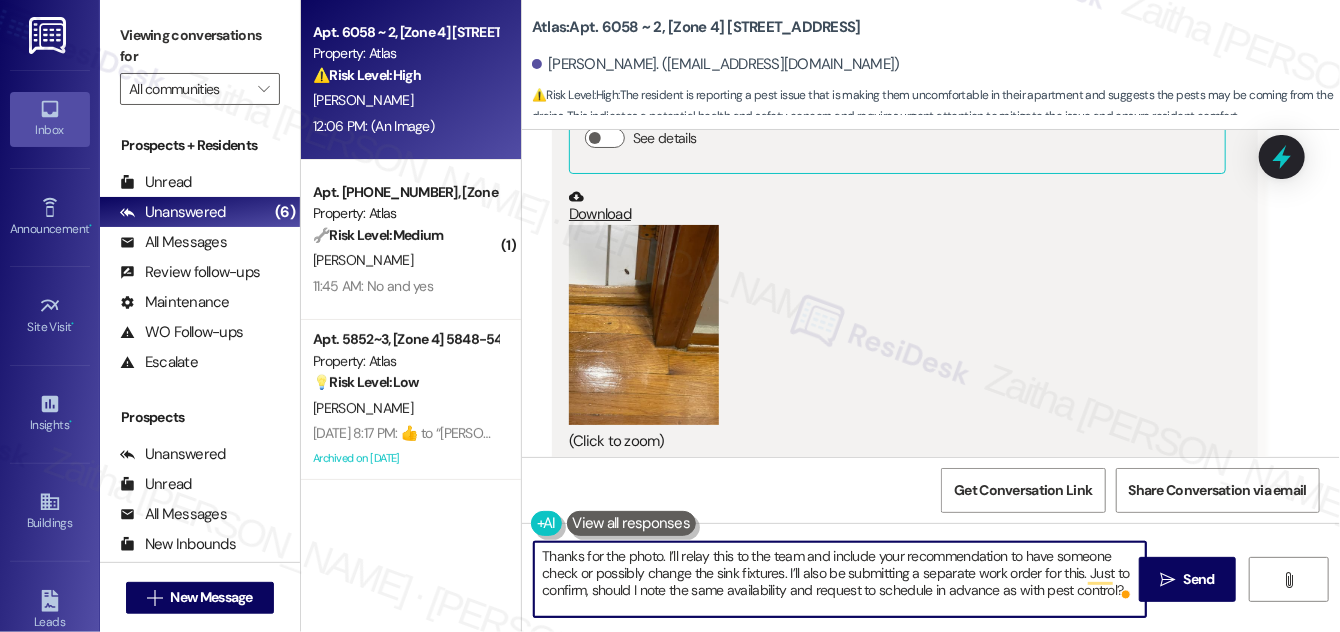 click on "Thanks for the photo. I’ll relay this to the team and include your recommendation to have someone check or possibly change the sink fixtures. I’ll also be submitting a separate work order for this. Just to confirm, should I note the same availability and request to schedule in advance as with pest control?" at bounding box center (840, 579) 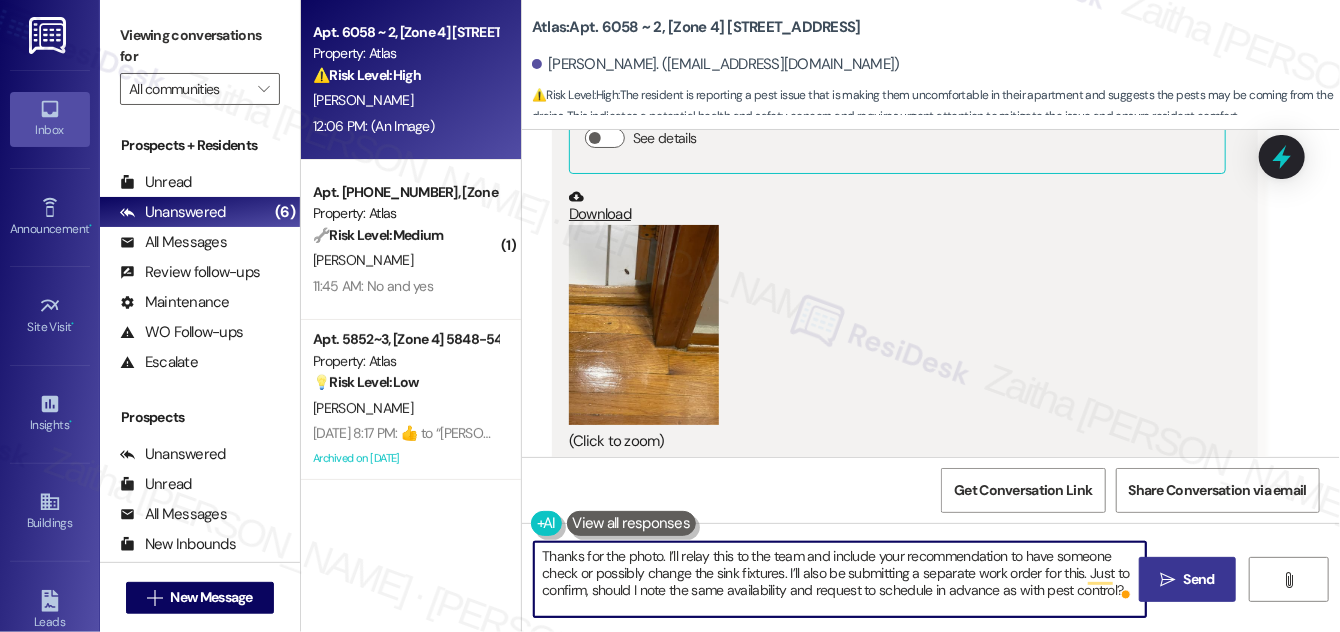 type on "Thanks for the photo. I’ll relay this to the team and include your recommendation to have someone check or possibly change the sink fixtures. I’ll also be submitting a separate work order for this. Just to confirm, should I note the same availability and request to schedule in advance as with pest control?" 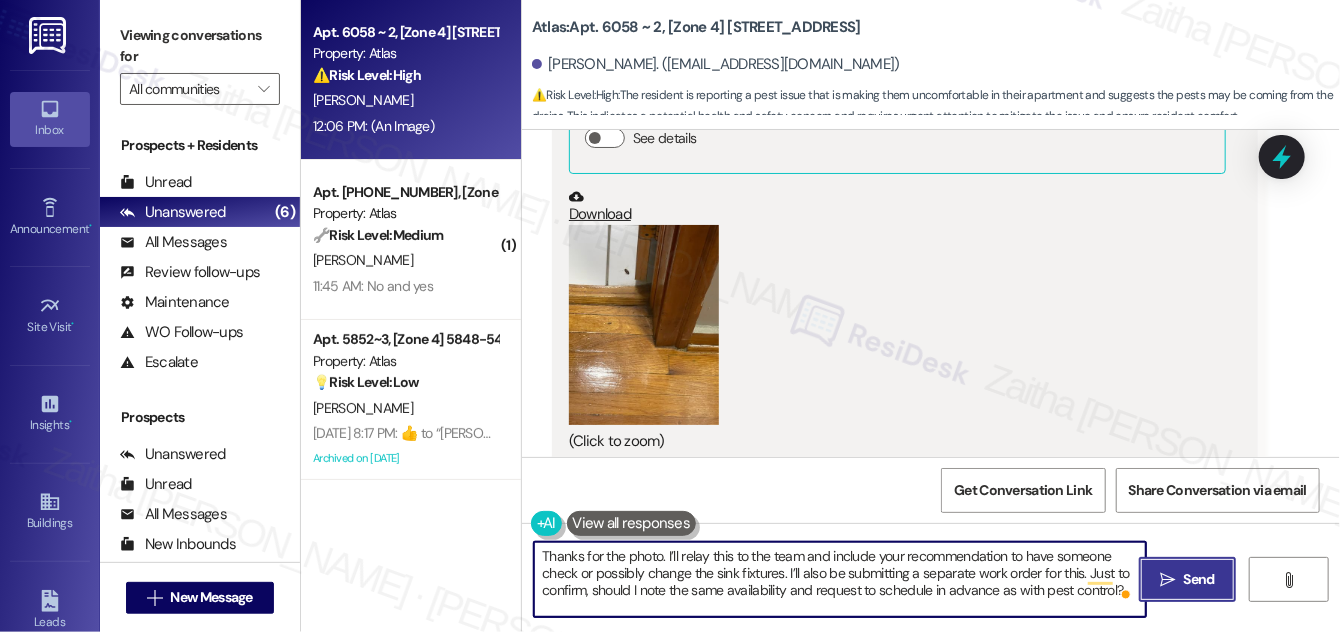 click on "Send" at bounding box center [1199, 579] 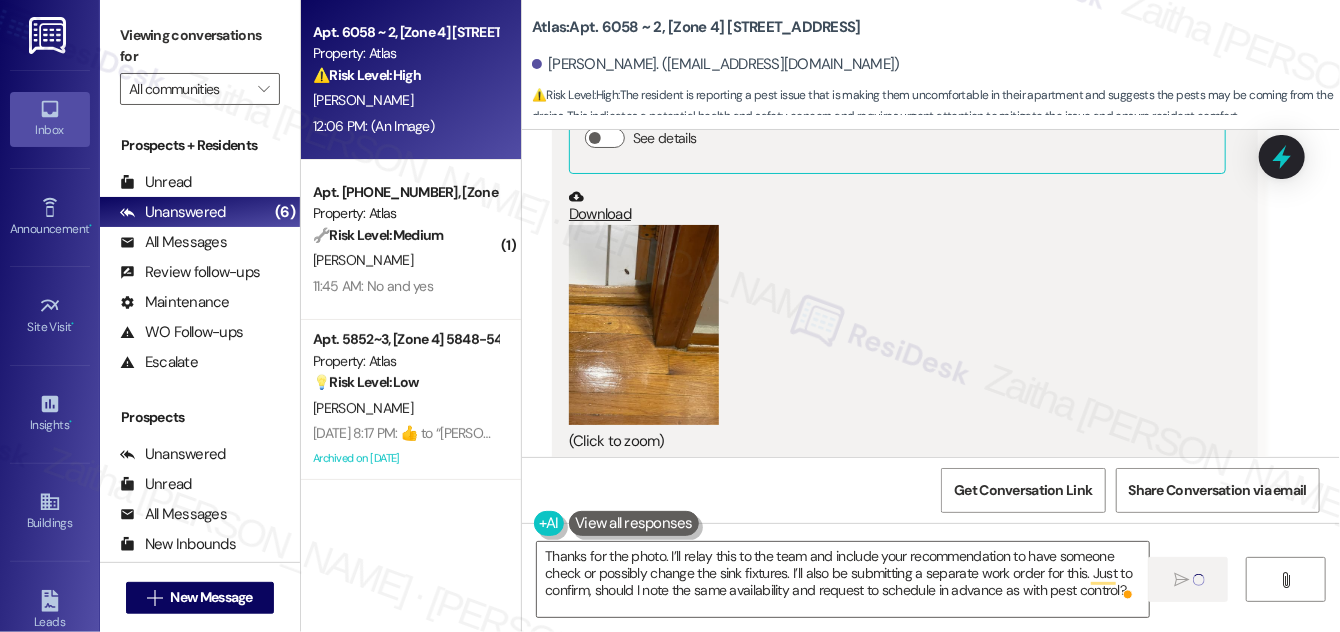 type 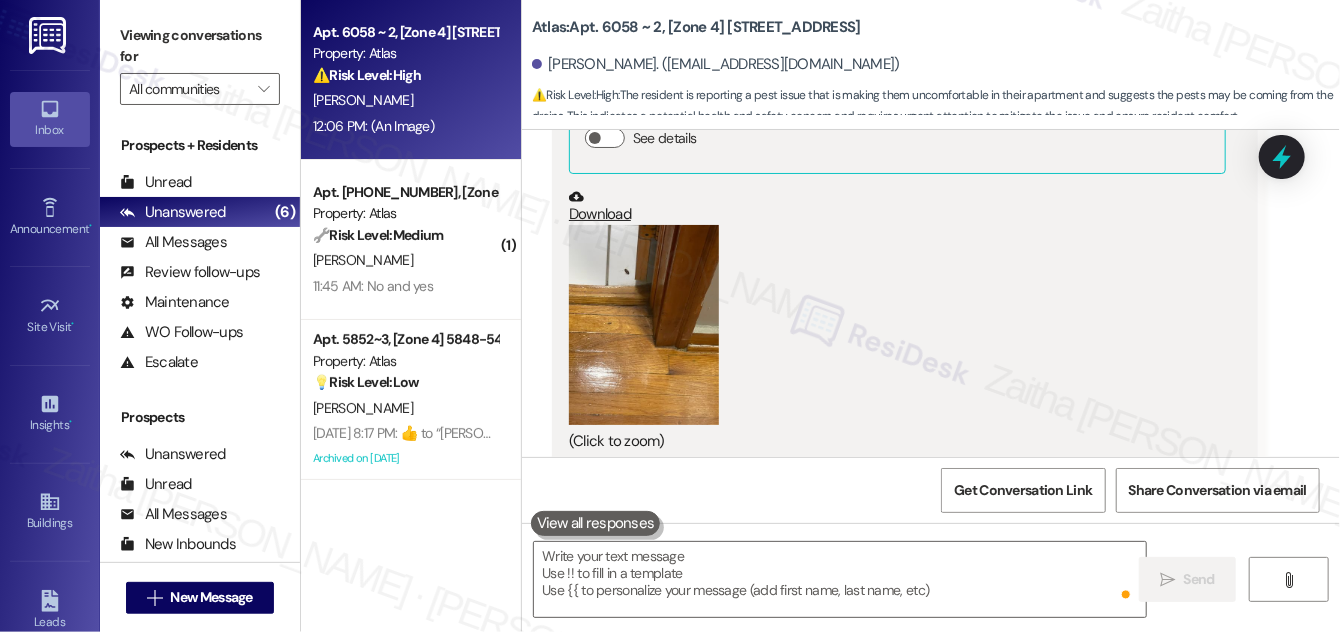 scroll, scrollTop: 13453, scrollLeft: 0, axis: vertical 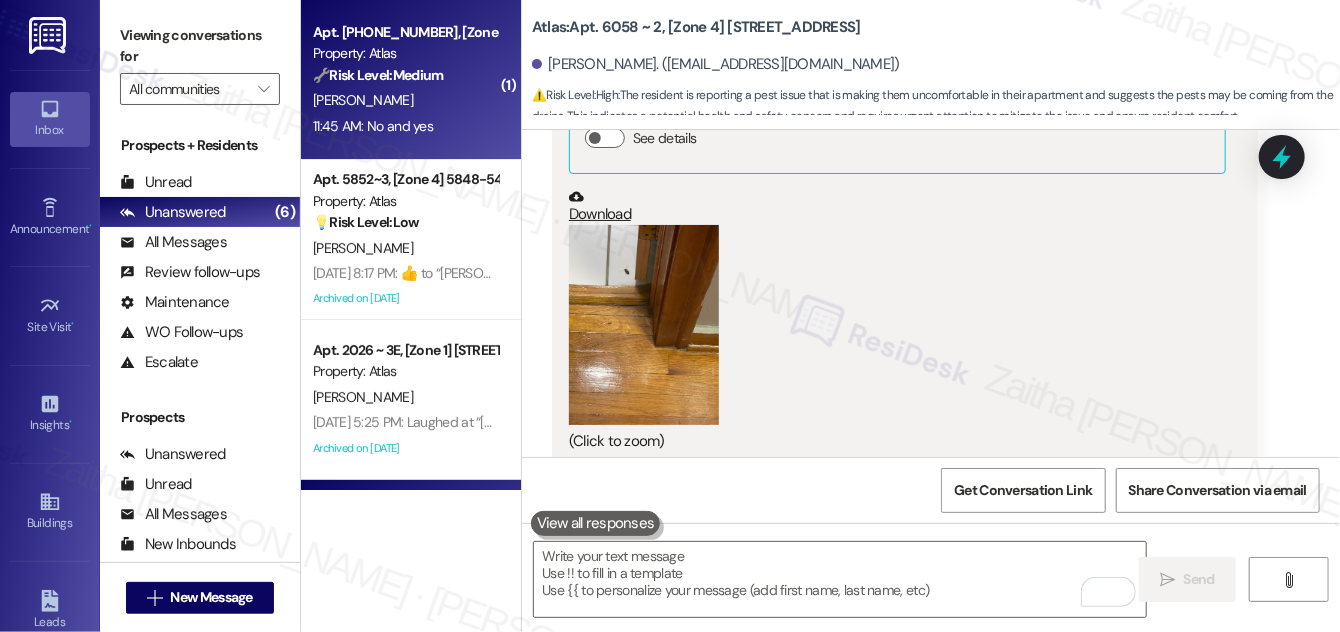 click on "[PERSON_NAME]" at bounding box center [405, 100] 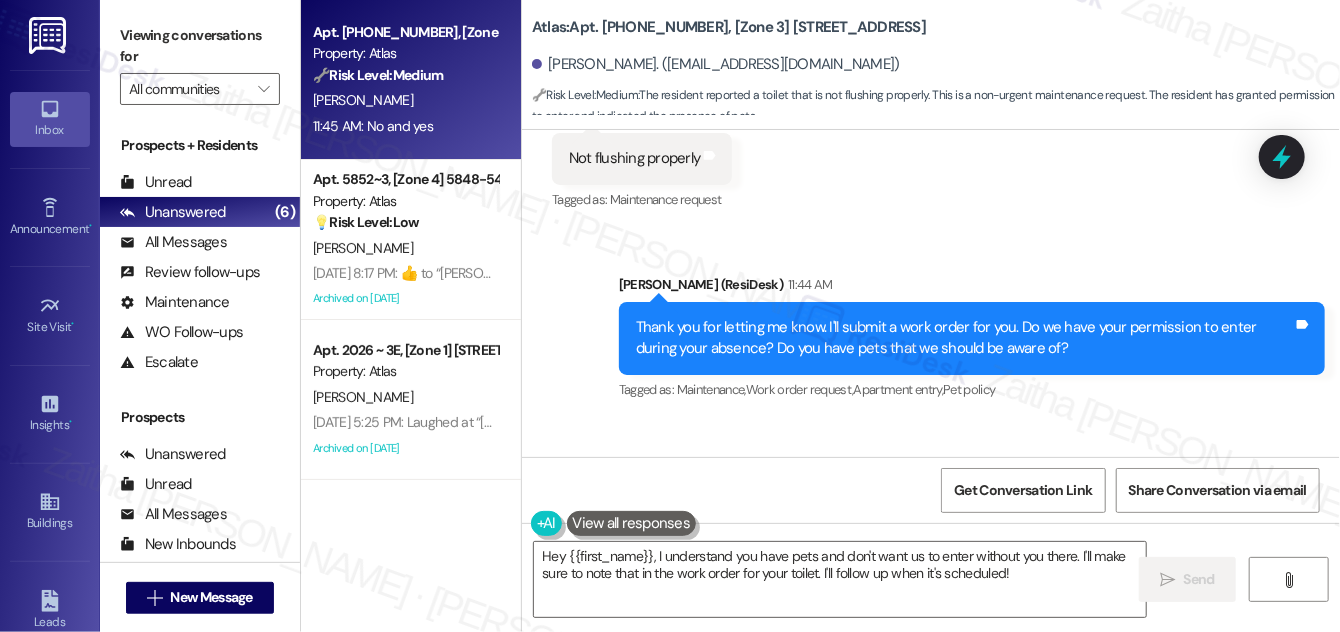 scroll, scrollTop: 7347, scrollLeft: 0, axis: vertical 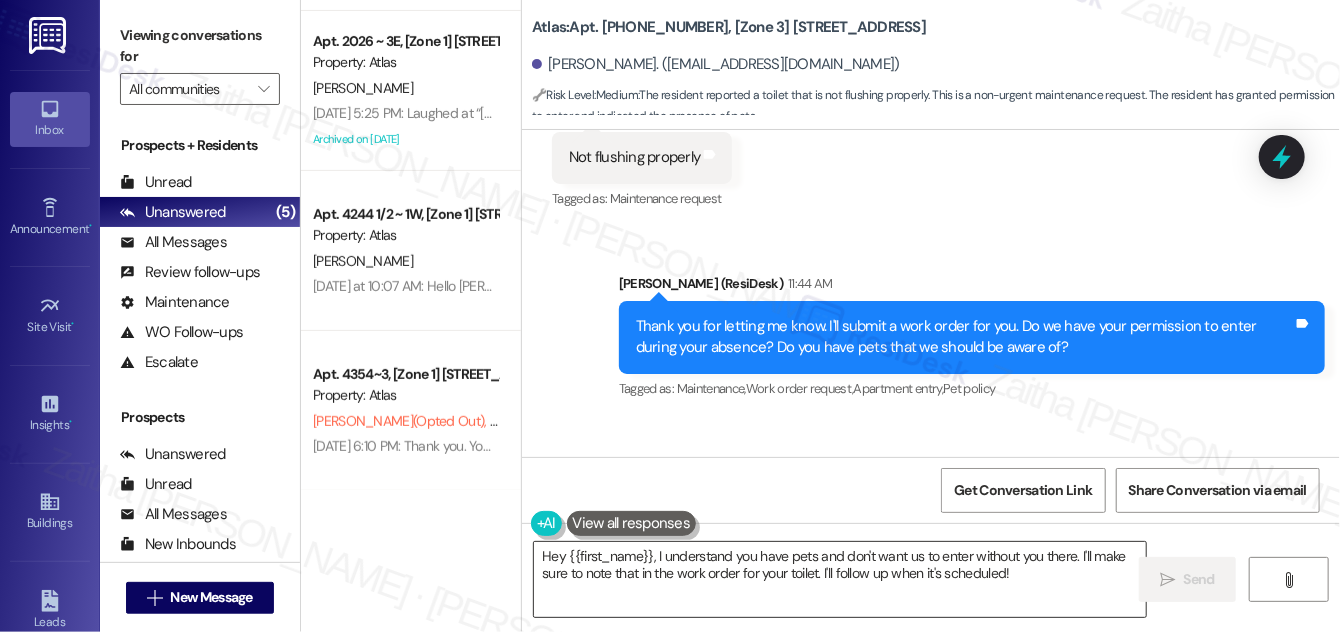 click on "Hey {{first_name}}, I understand you have pets and don't want us to enter without you there. I'll make sure to note that in the work order for your toilet. I'll follow up when it's scheduled!" at bounding box center (840, 579) 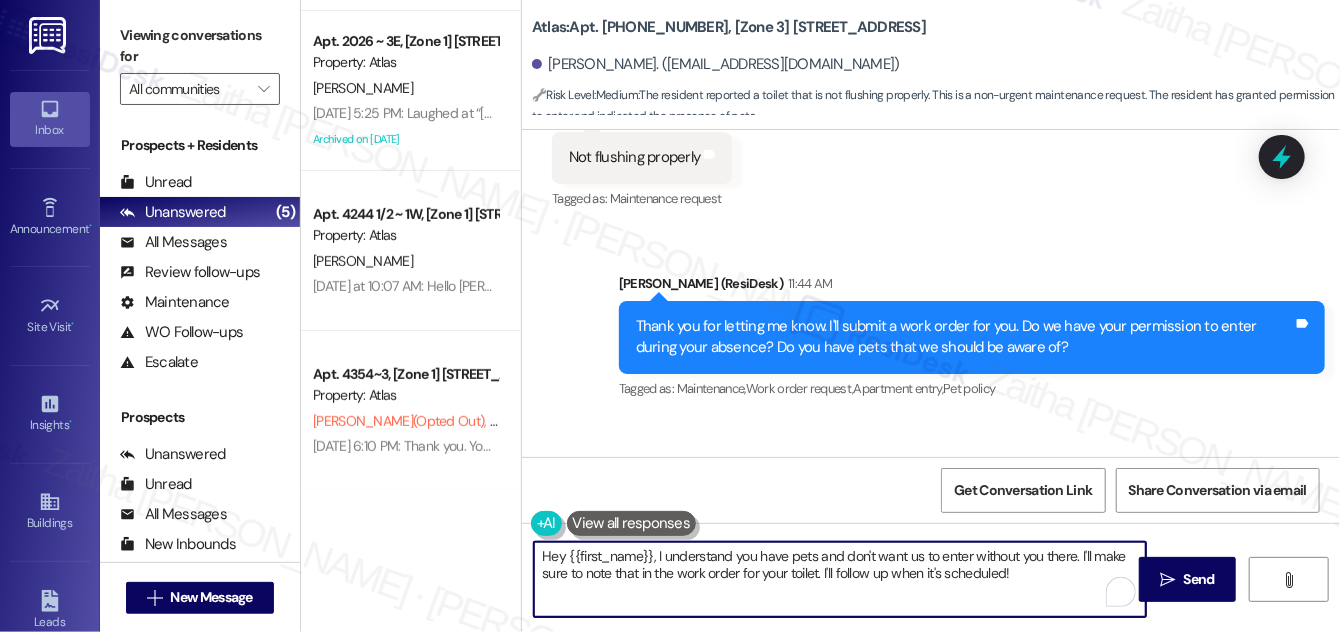 click on "Hey {{first_name}}, I understand you have pets and don't want us to enter without you there. I'll make sure to note that in the work order for your toilet. I'll follow up when it's scheduled!" at bounding box center (840, 579) 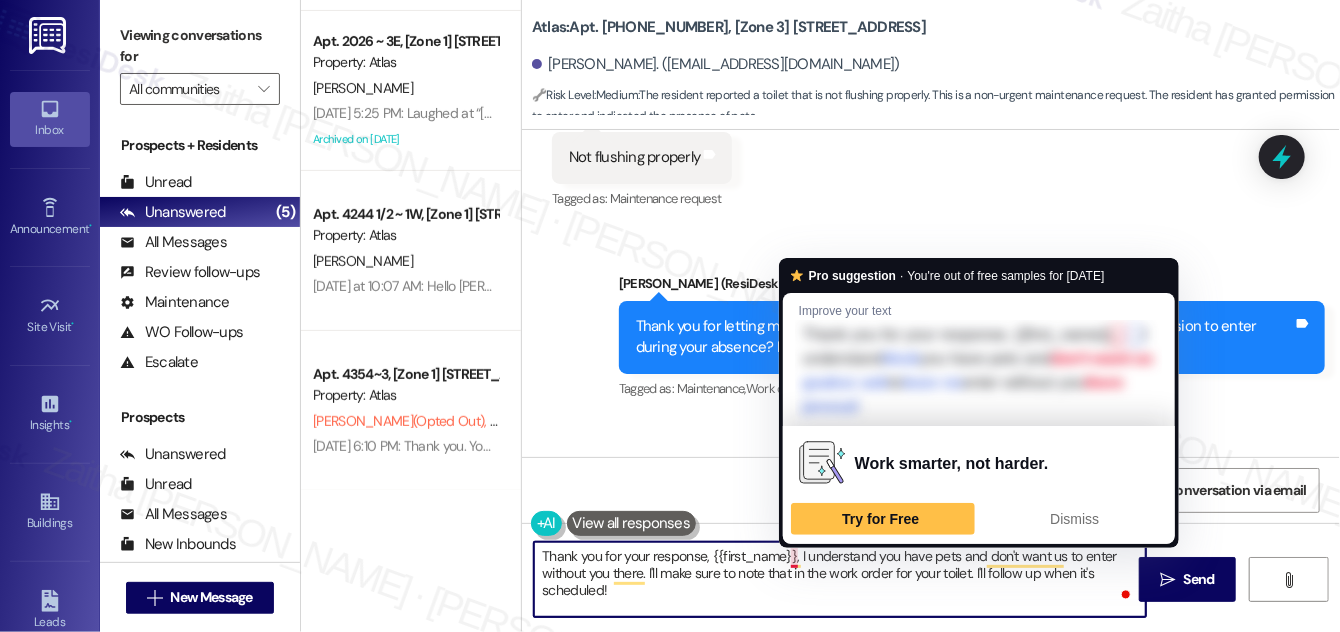 click on "Thank you for your response, {{first_name}}, I understand you have pets and don't want us to enter without you there. I'll make sure to note that in the work order for your toilet. I'll follow up when it's scheduled!" at bounding box center (840, 579) 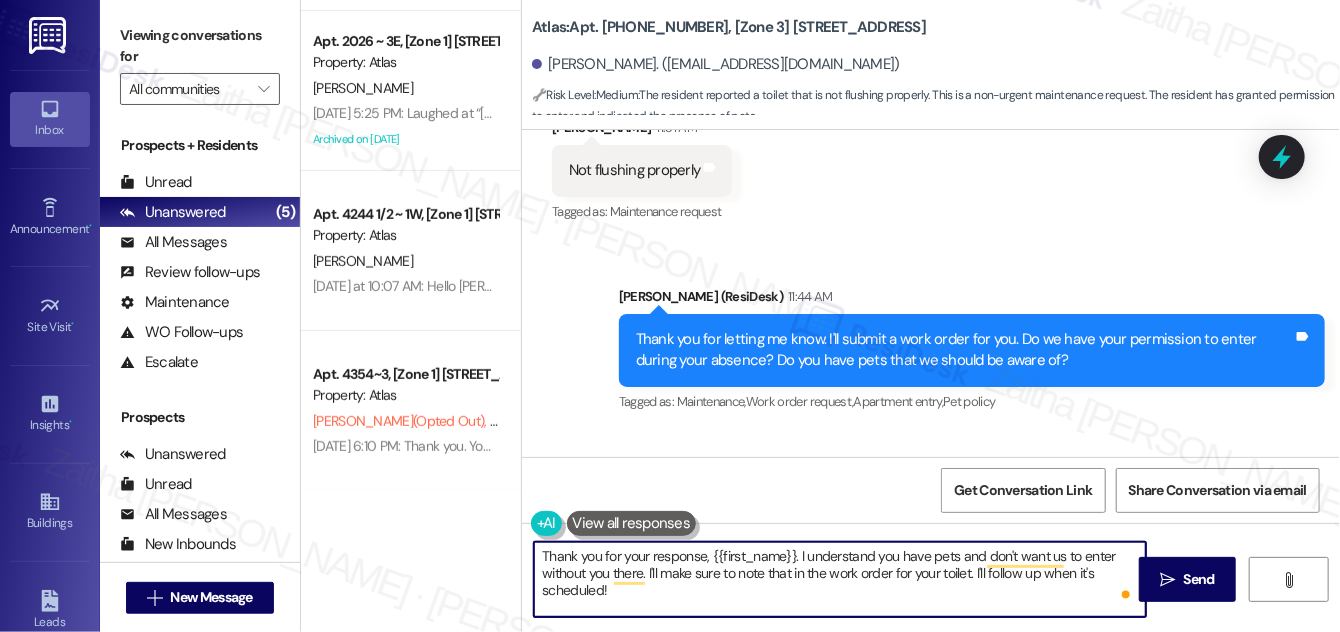 scroll, scrollTop: 7347, scrollLeft: 0, axis: vertical 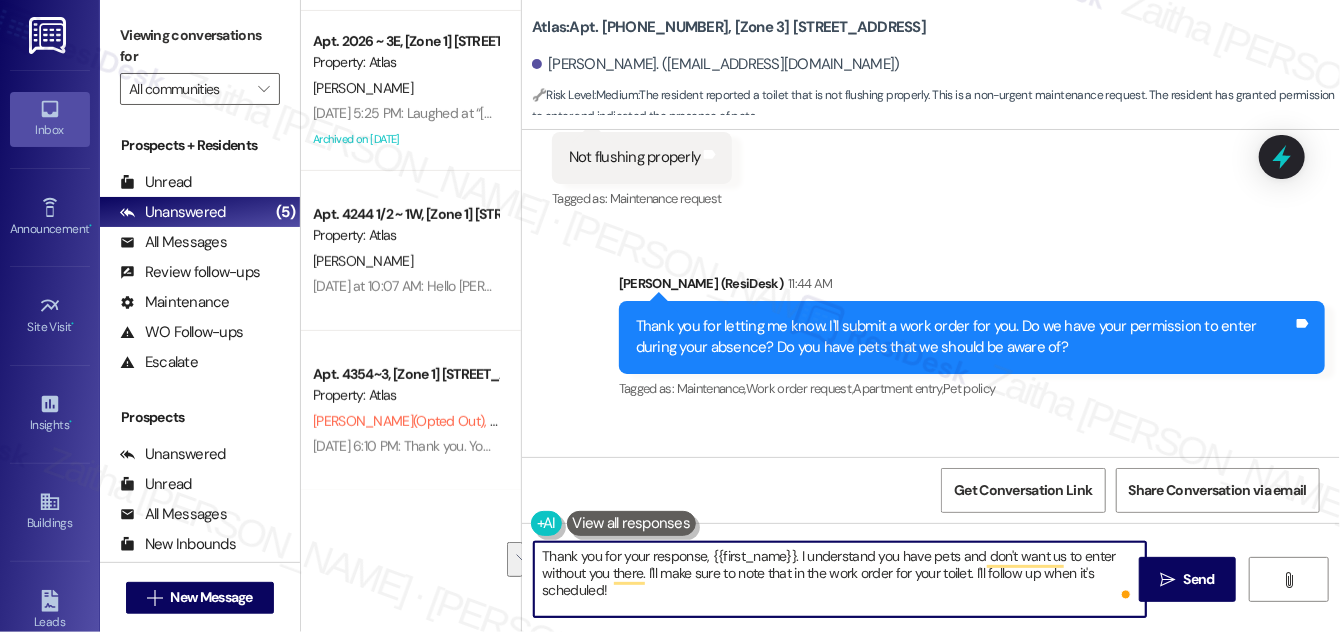 drag, startPoint x: 989, startPoint y: 568, endPoint x: 1000, endPoint y: 590, distance: 24.596748 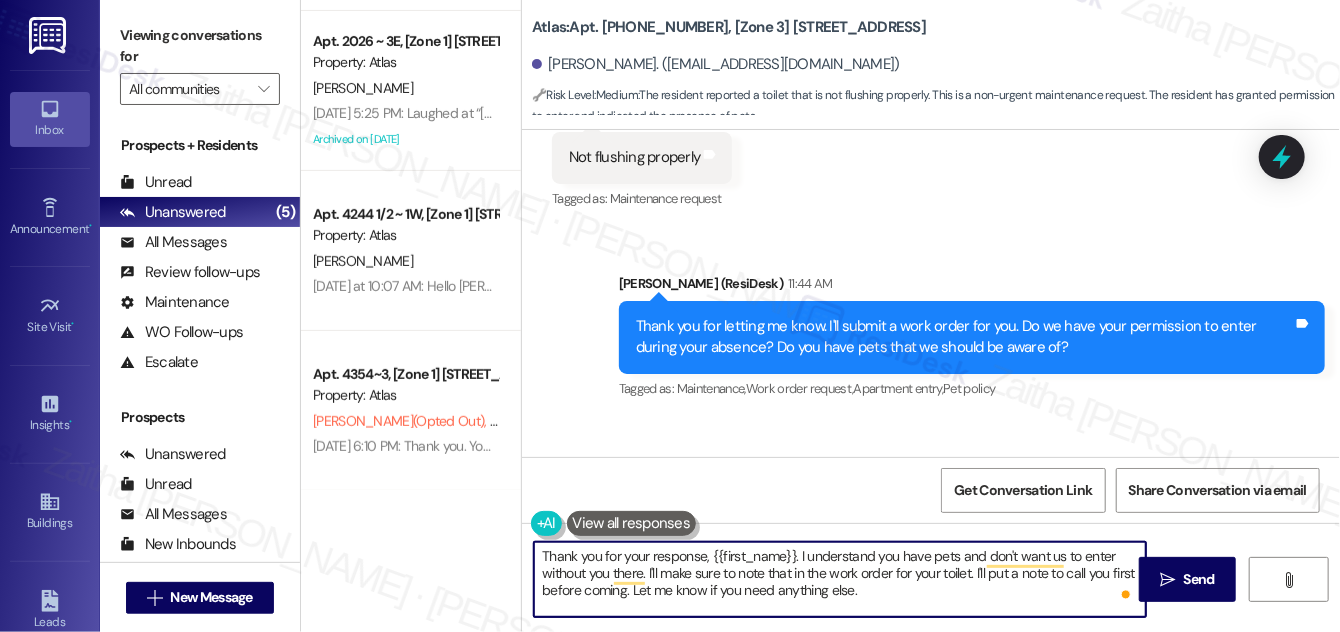 drag, startPoint x: 794, startPoint y: 553, endPoint x: 717, endPoint y: 558, distance: 77.16217 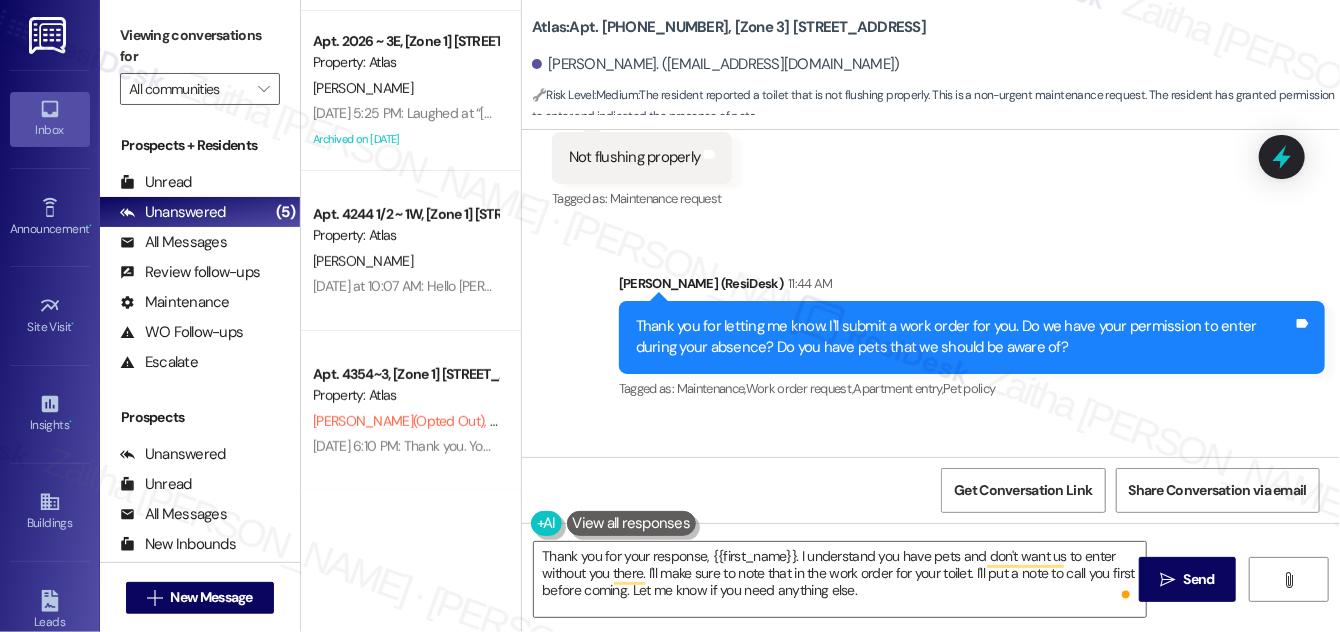 click at bounding box center (632, 523) 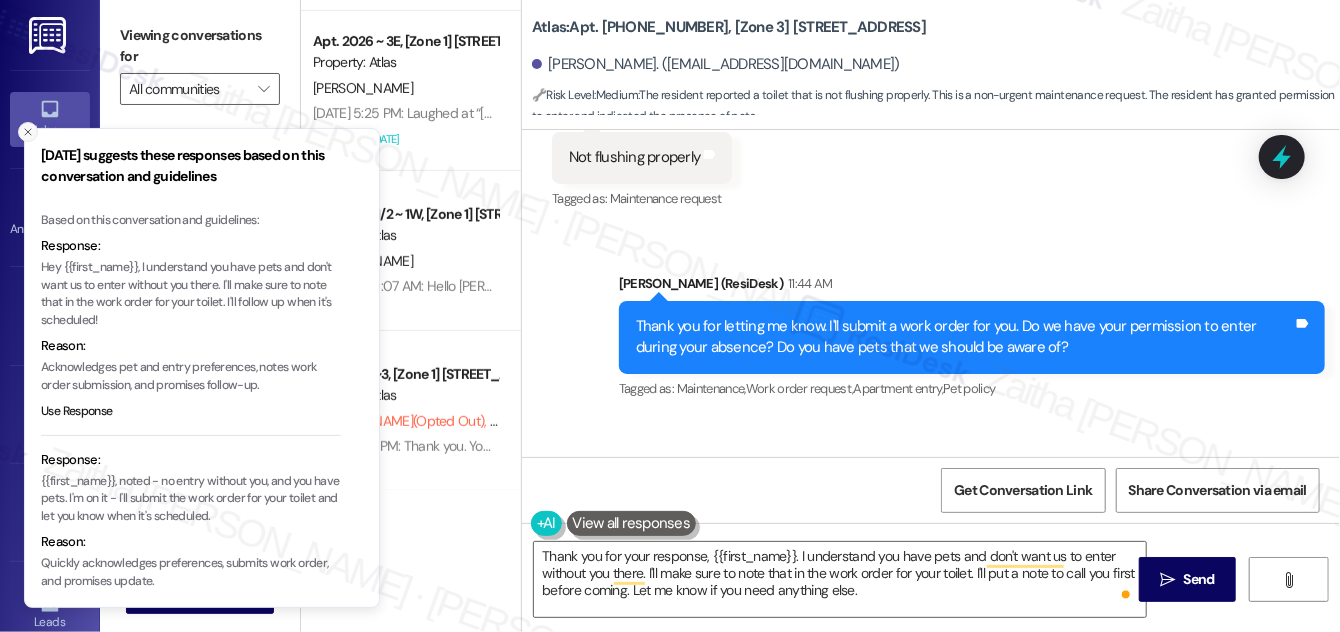 click 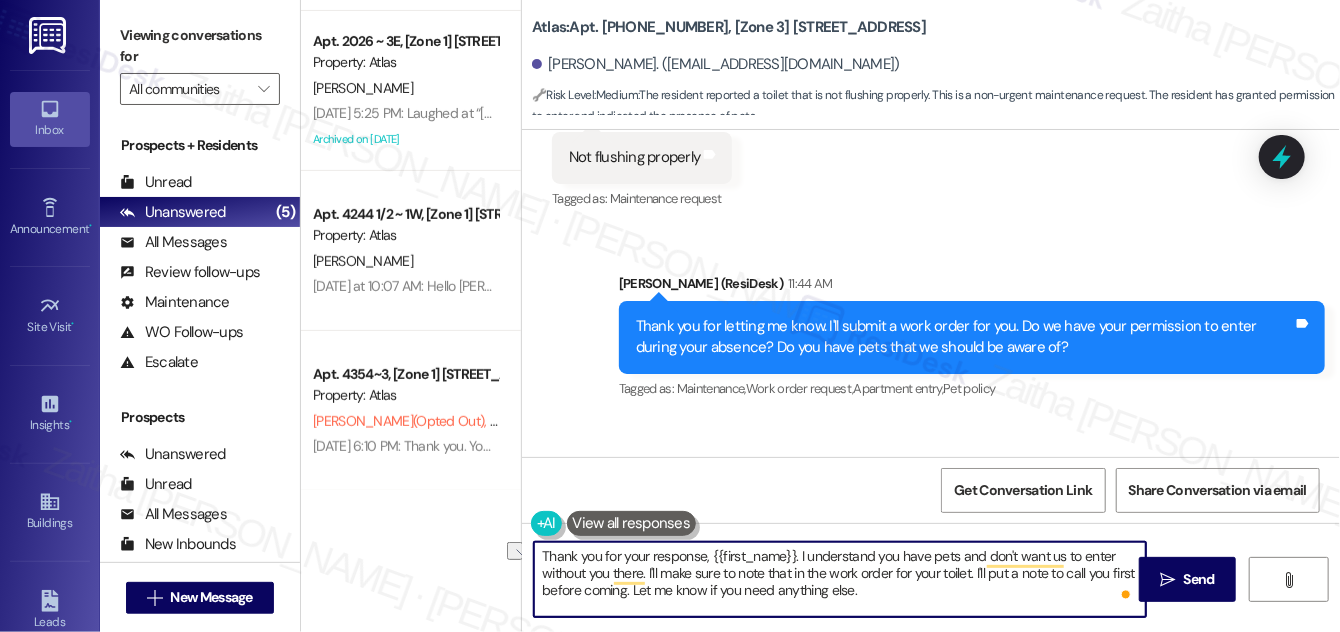 drag, startPoint x: 704, startPoint y: 555, endPoint x: 797, endPoint y: 548, distance: 93.26307 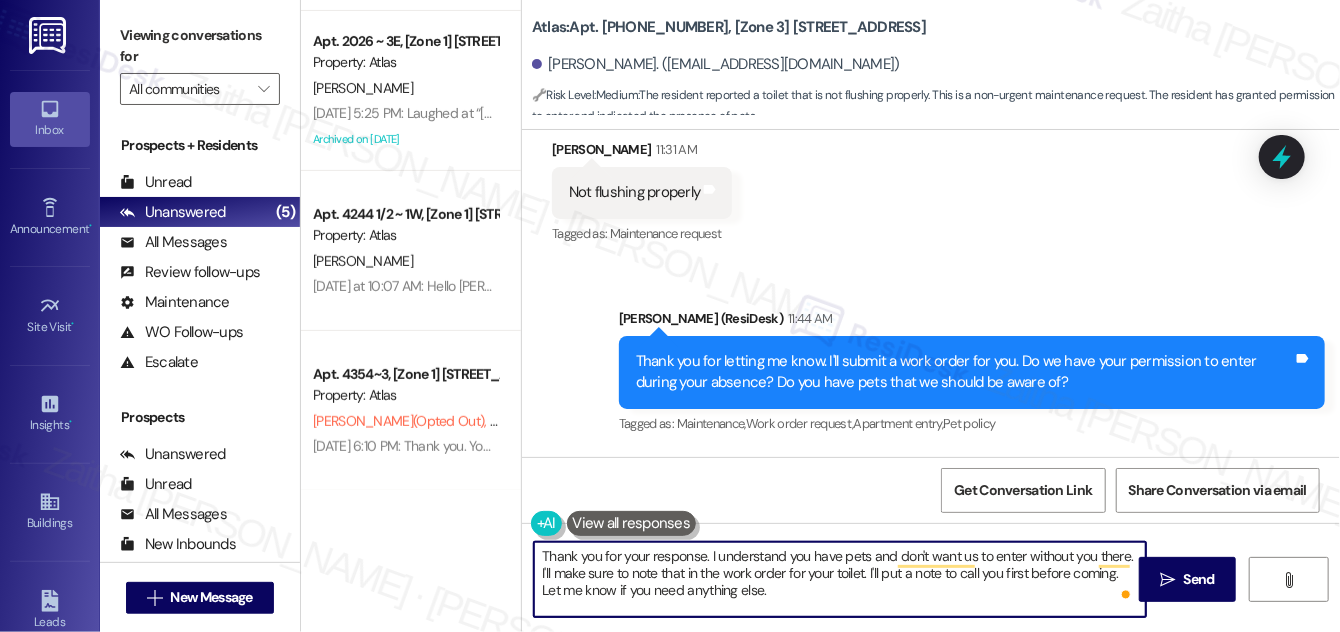 scroll, scrollTop: 7347, scrollLeft: 0, axis: vertical 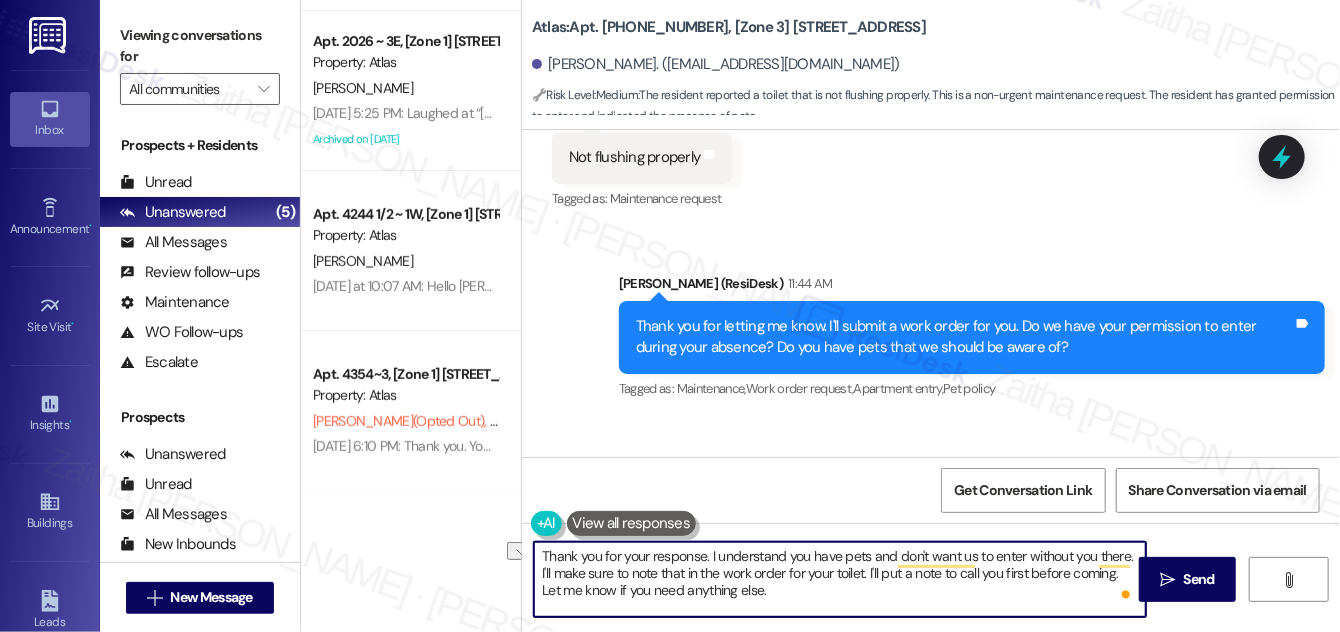 drag, startPoint x: 706, startPoint y: 554, endPoint x: 540, endPoint y: 550, distance: 166.04819 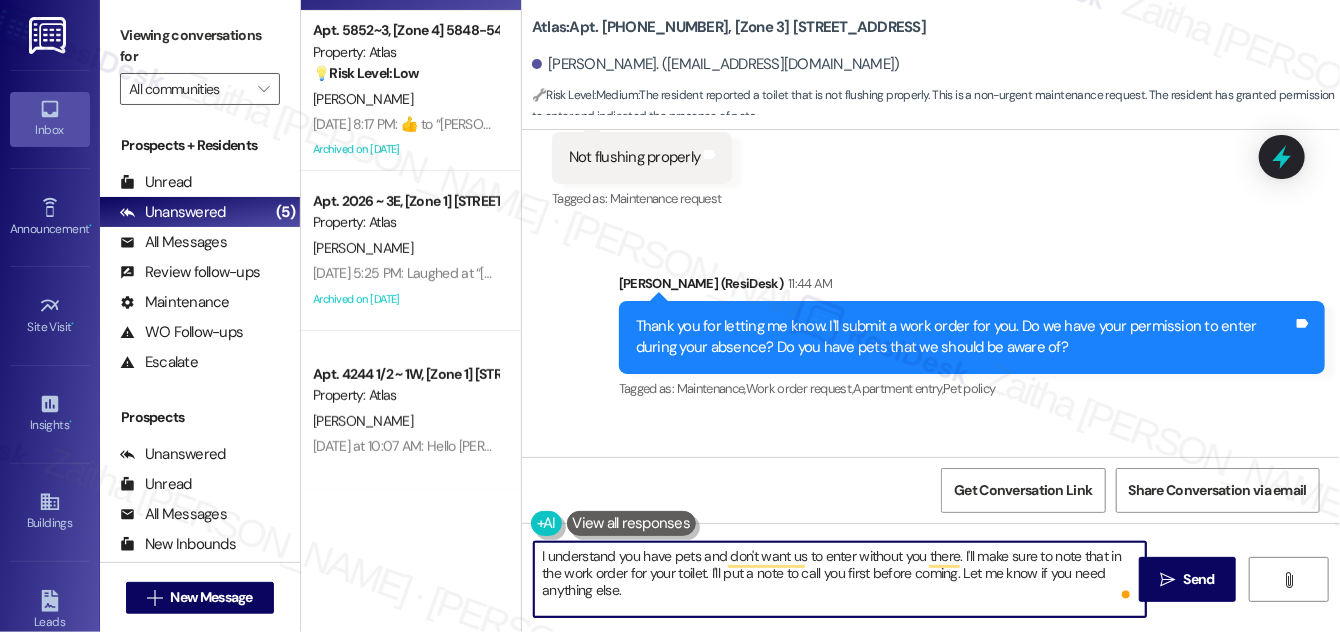 click on "I understand you have pets and don't want us to enter without you there. I'll make sure to note that in the work order for your toilet. I'll put a note to call you first before coming. Let me know if you need anything else." at bounding box center [840, 579] 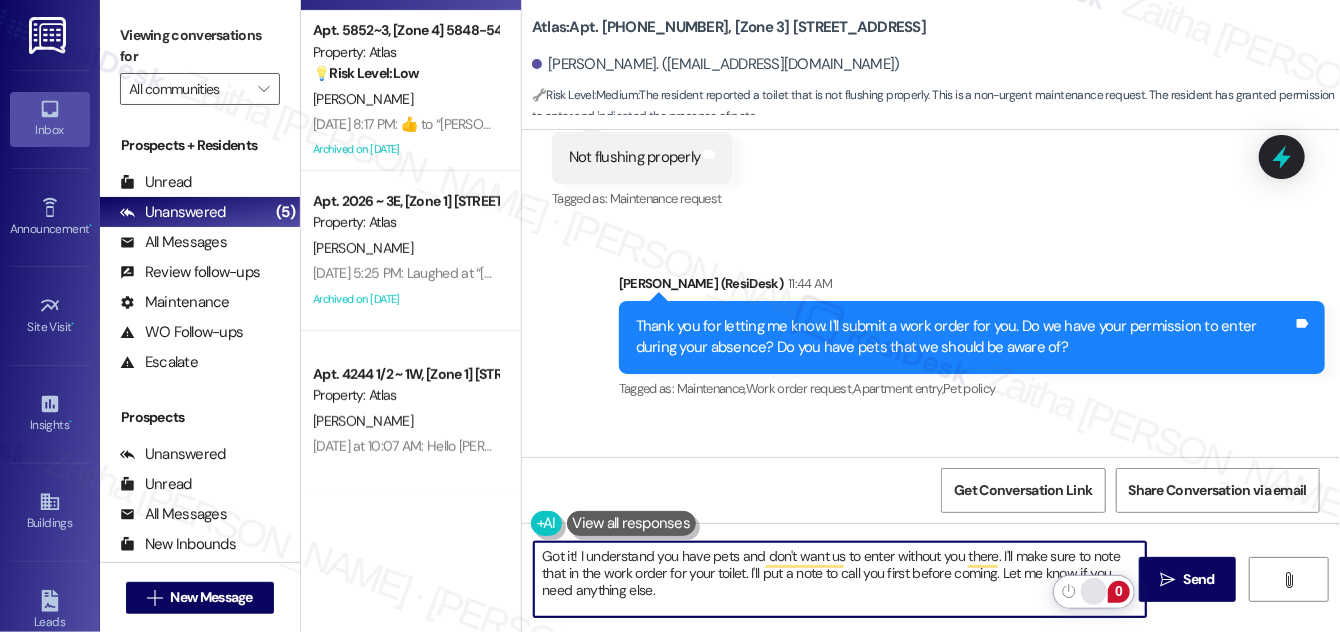 type on "Got it! I understand you have pets and don't want us to enter without you there. I'll make sure to note that in the work order for your toilet. I'll put a note to call you first before coming. Let me know if you need anything else." 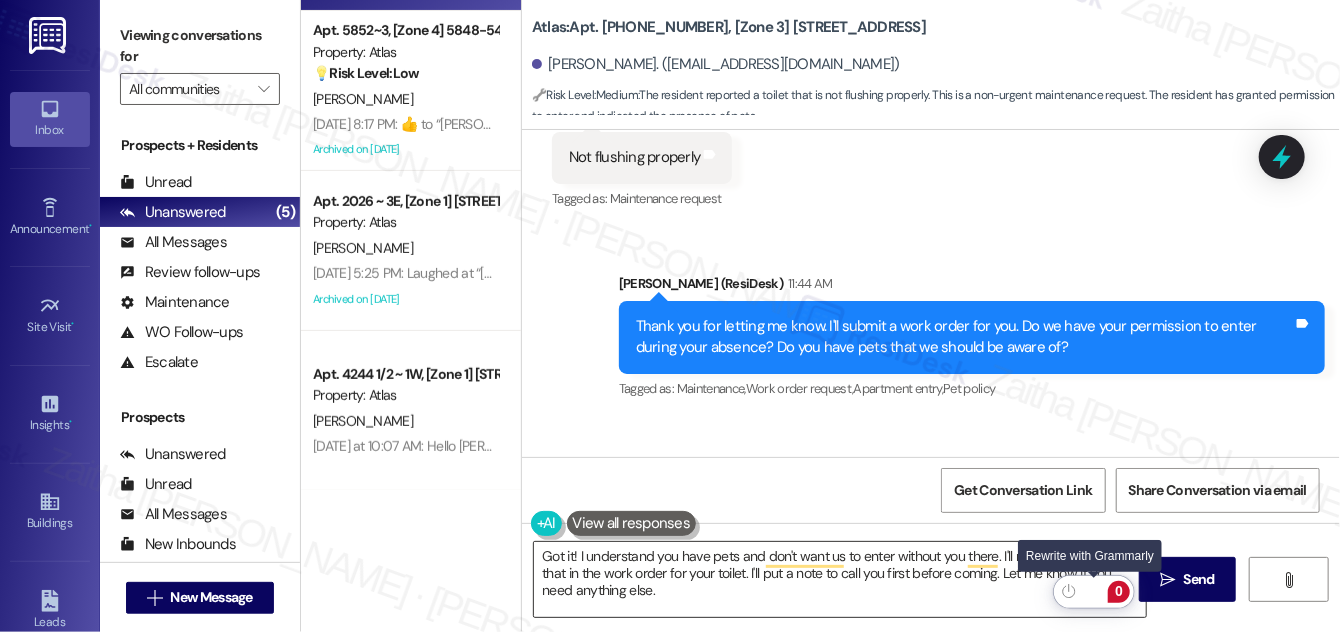 click 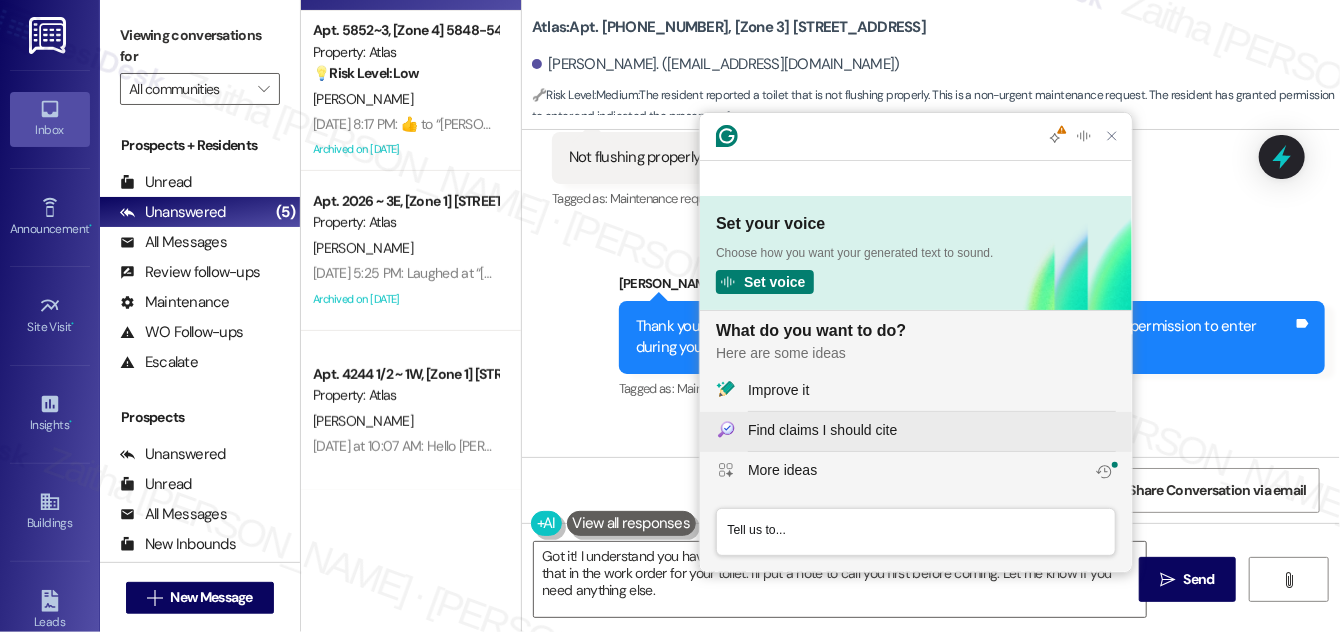 scroll, scrollTop: 0, scrollLeft: 0, axis: both 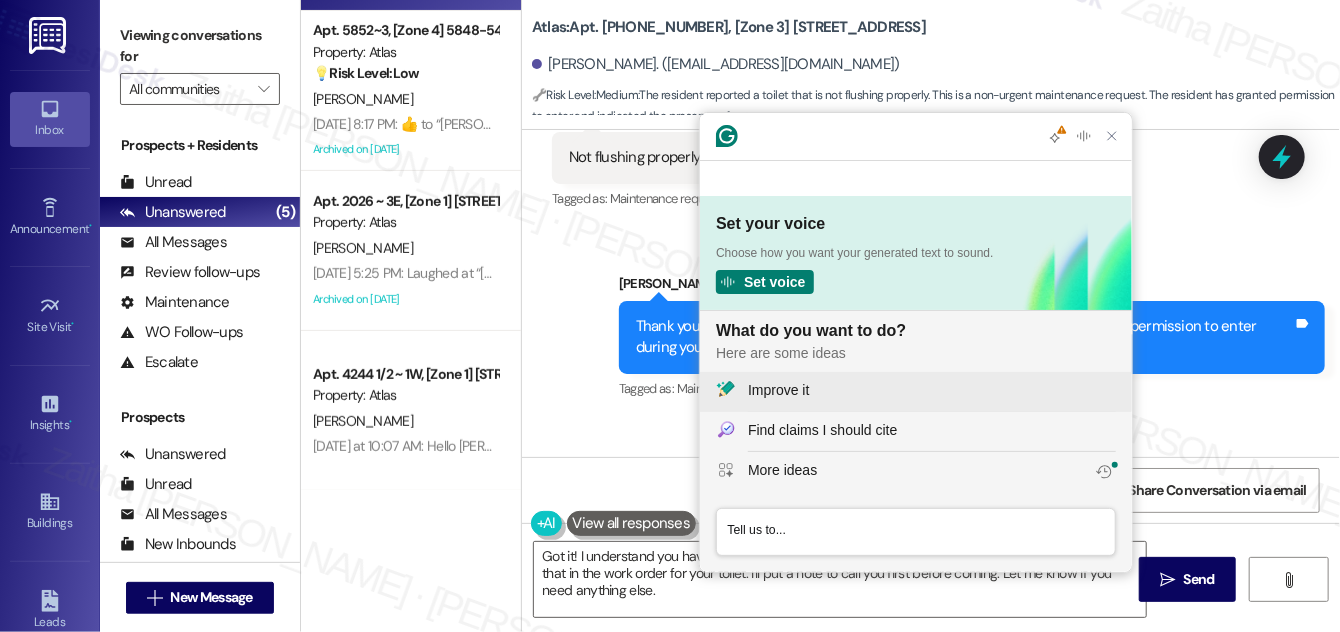 click on "Improve it" 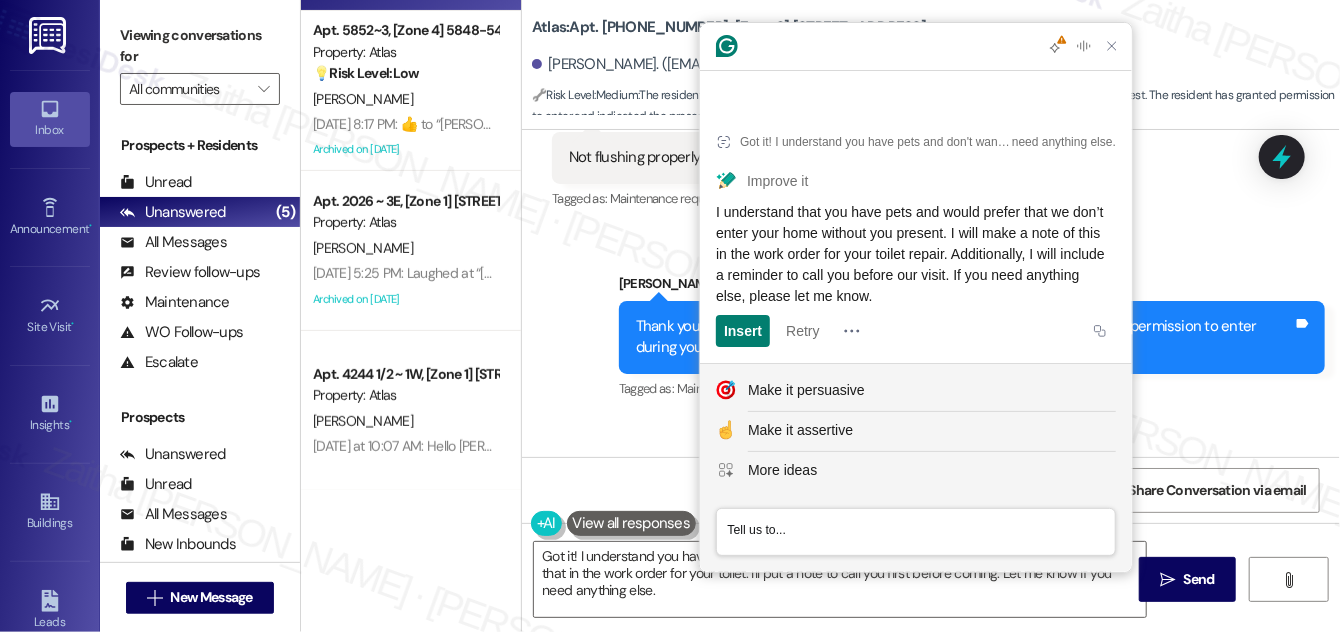 drag, startPoint x: 717, startPoint y: 211, endPoint x: 1088, endPoint y: 290, distance: 379.3178 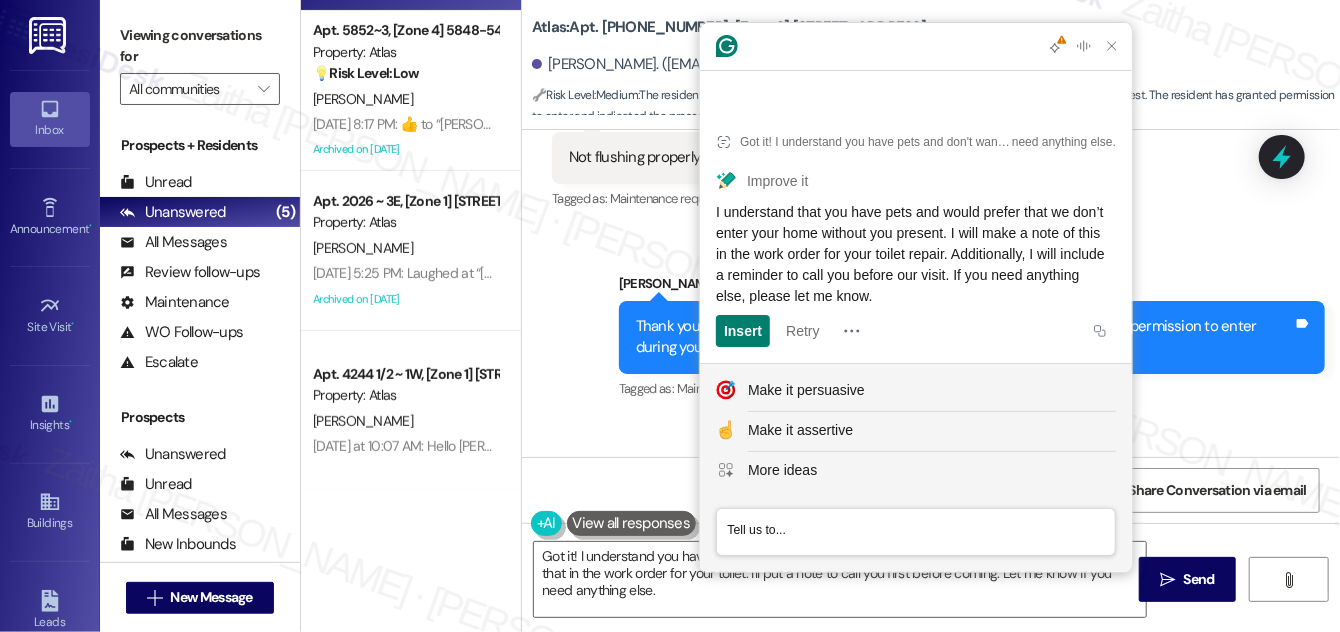 click on "I understand that you have pets and would prefer that we don’t enter your home without you present. I will make a note of this in the work order for your toilet repair. Additionally, I will include a reminder to call you before our visit. If you need anything else, please let me know." 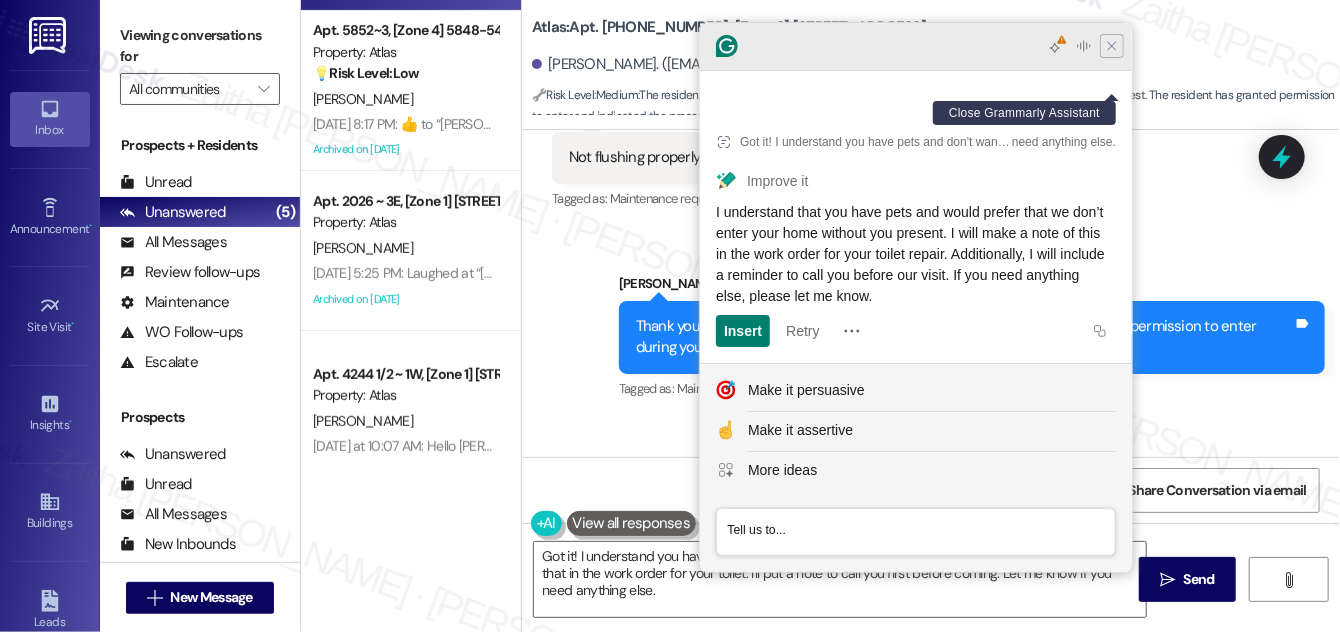 click 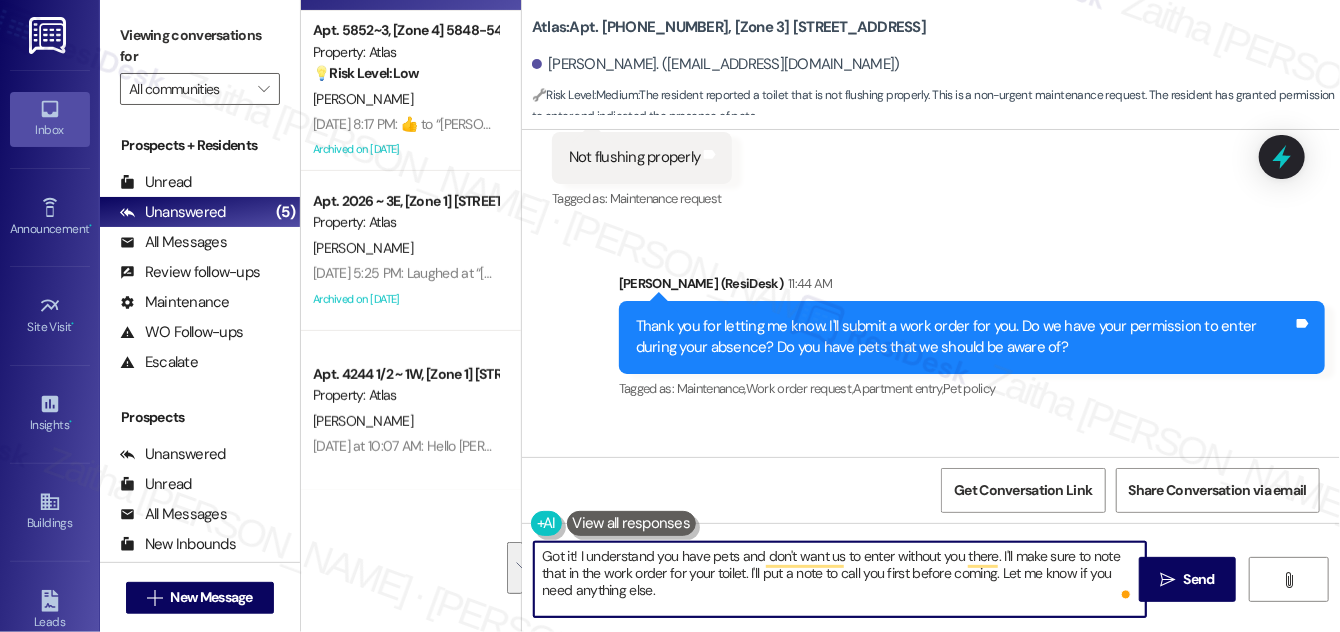 drag, startPoint x: 541, startPoint y: 555, endPoint x: 692, endPoint y: 596, distance: 156.46725 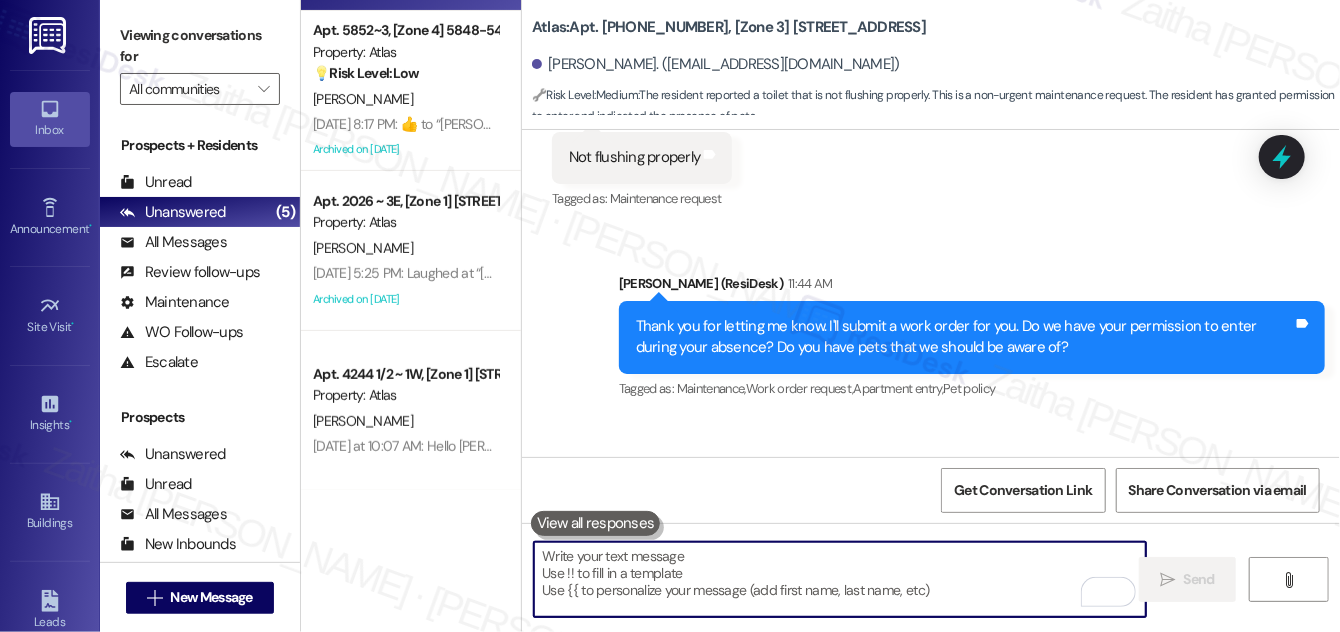 paste on "I understand that you have pets and would prefer that we don’t enter your home without you present. I will make a note of this in the work order for your toilet repair. Additionally, I will include a reminder to call you before our visit. If you need anything else, please let me know." 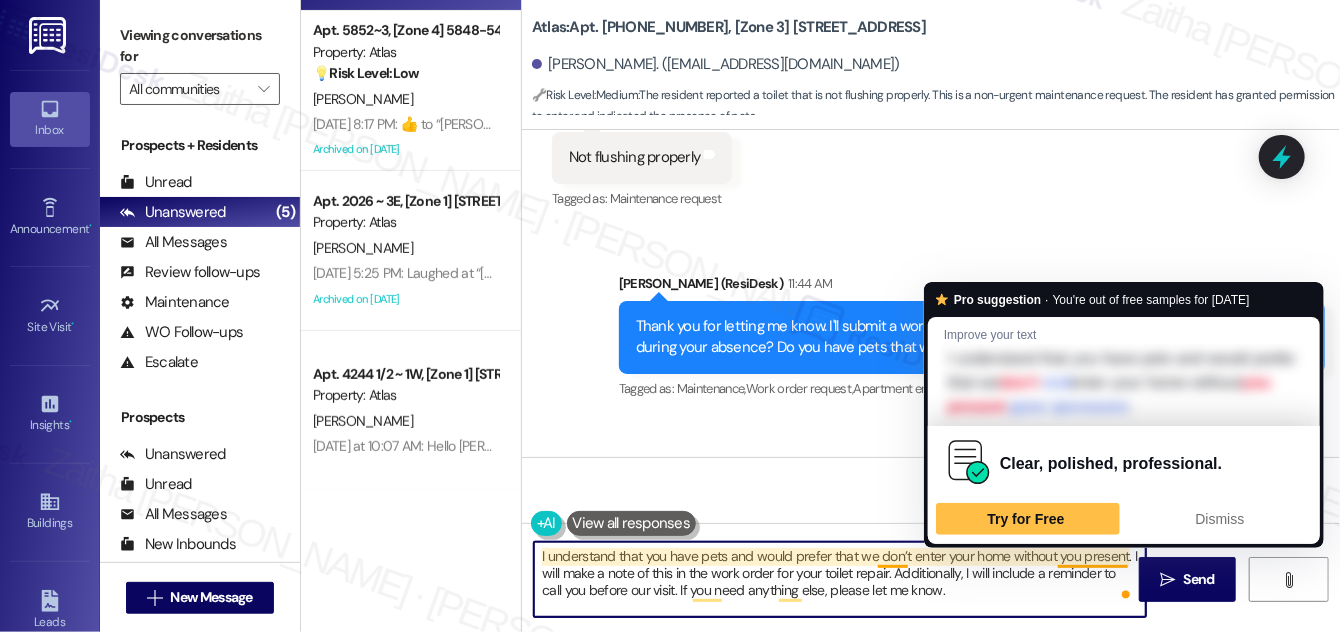 click on "I understand that you have pets and would prefer that we don’t enter your home without you present. I will make a note of this in the work order for your toilet repair. Additionally, I will include a reminder to call you before our visit. If you need anything else, please let me know." at bounding box center (840, 579) 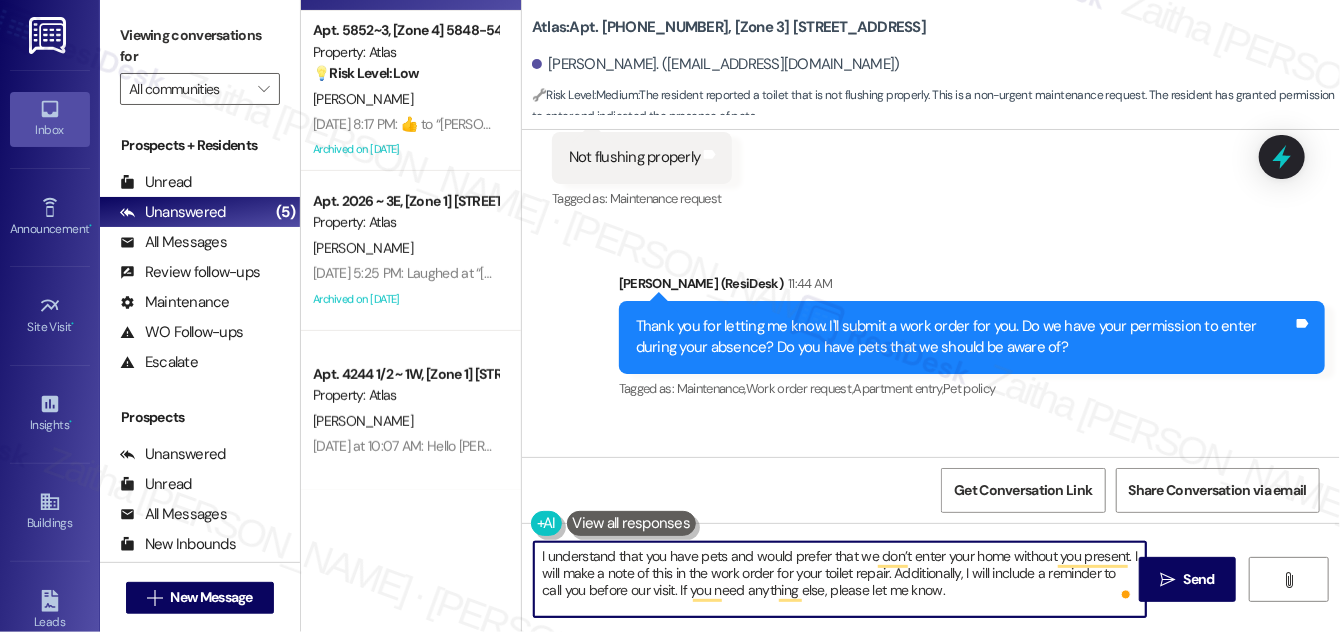 type on "I understand that you have pets and would prefer that we don’t enter your home without you present. I will make a note of this in the work order for your toilet repair. Additionally, I will include a reminder to call you before our visit. If you need anything else, please let me know." 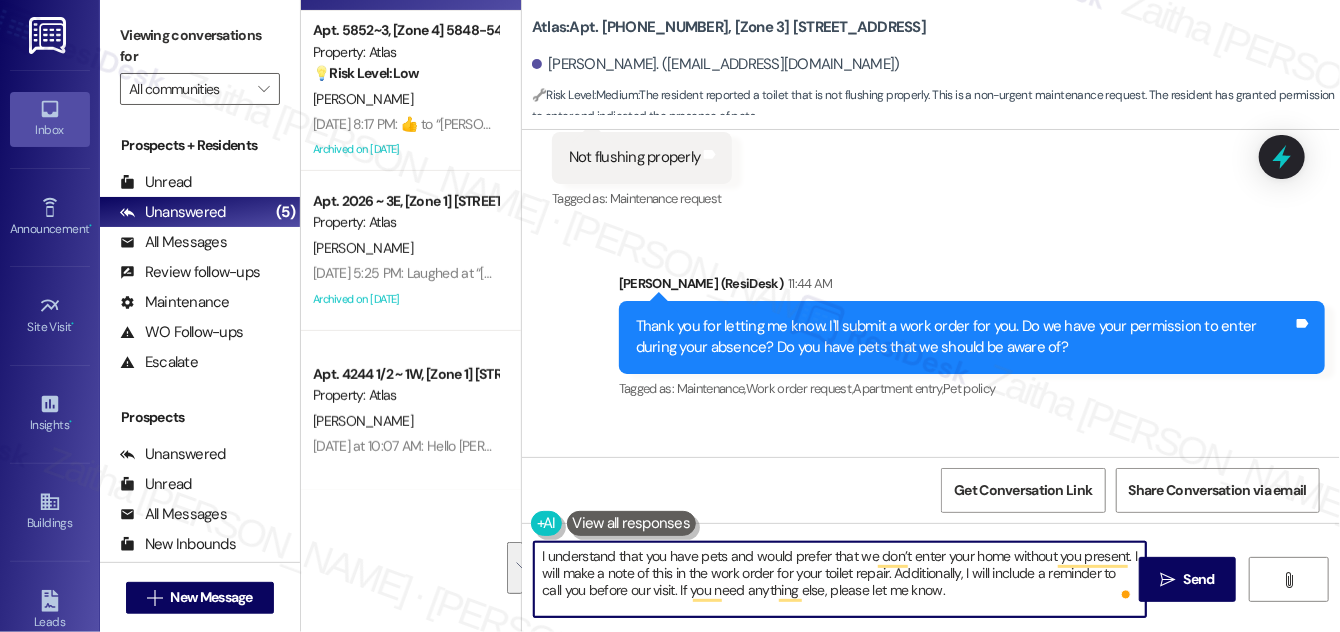 drag, startPoint x: 538, startPoint y: 554, endPoint x: 934, endPoint y: 593, distance: 397.91583 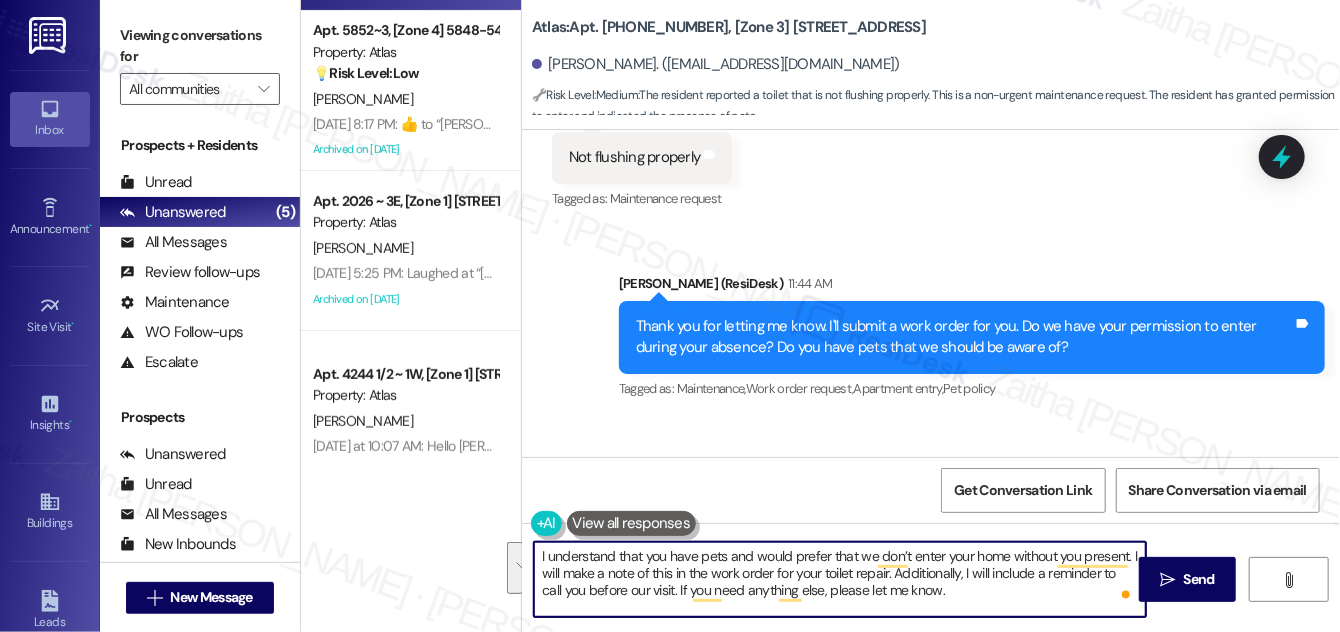 click on "I understand that you have pets and would prefer that we don’t enter your home without you present. I will make a note of this in the work order for your toilet repair. Additionally, I will include a reminder to call you before our visit. If you need anything else, please let me know." at bounding box center (840, 579) 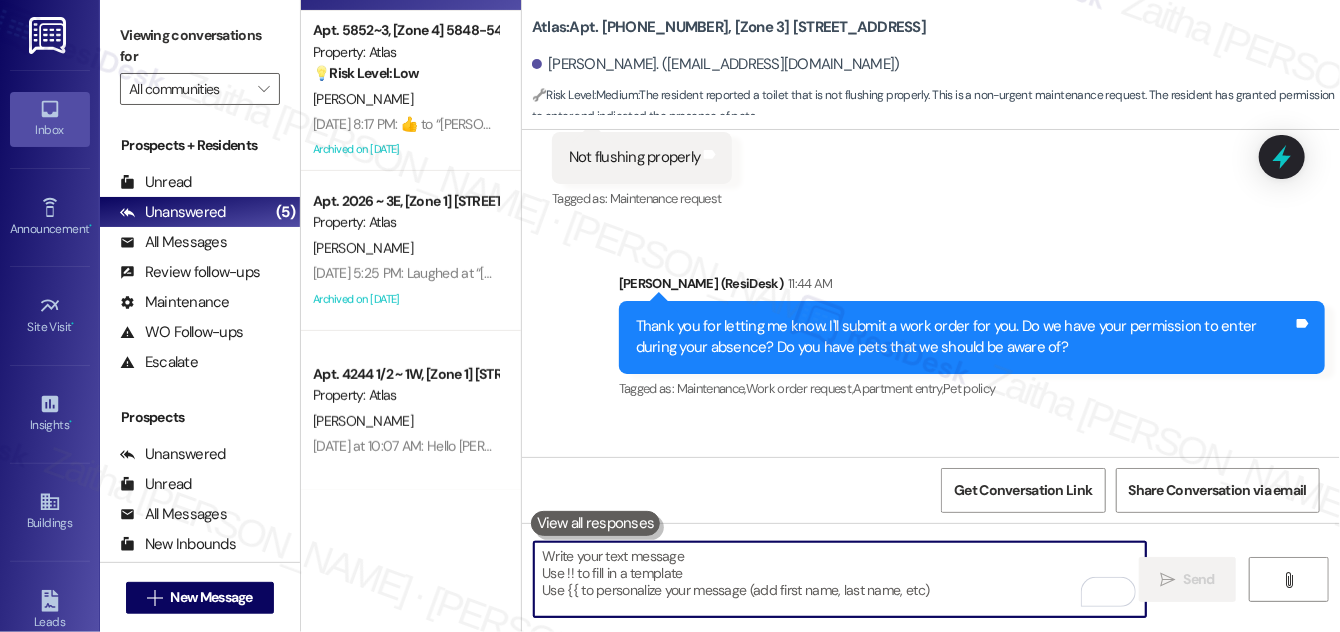 paste on "I understand you have pets and prefer that we don’t enter your home without you present. I’ll make a note of this in the work order for your toilet repair and include a reminder to call you before the visit. If there’s anything else you need, please feel free to let me know." 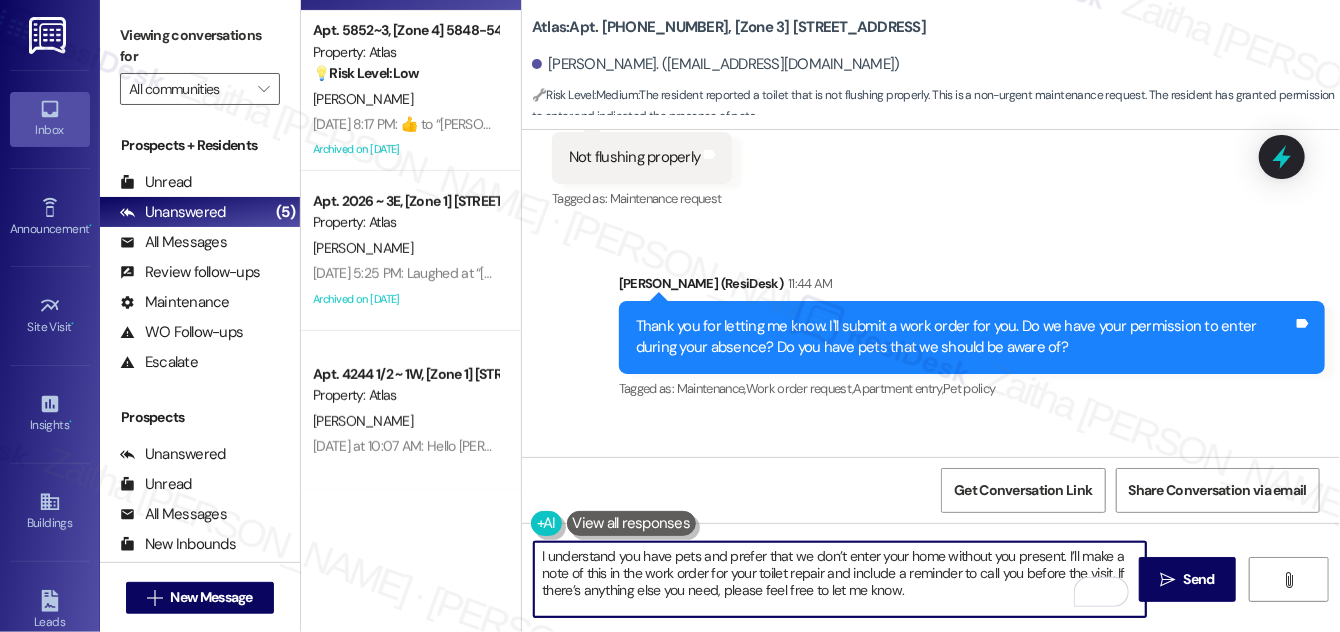 scroll, scrollTop: 16, scrollLeft: 0, axis: vertical 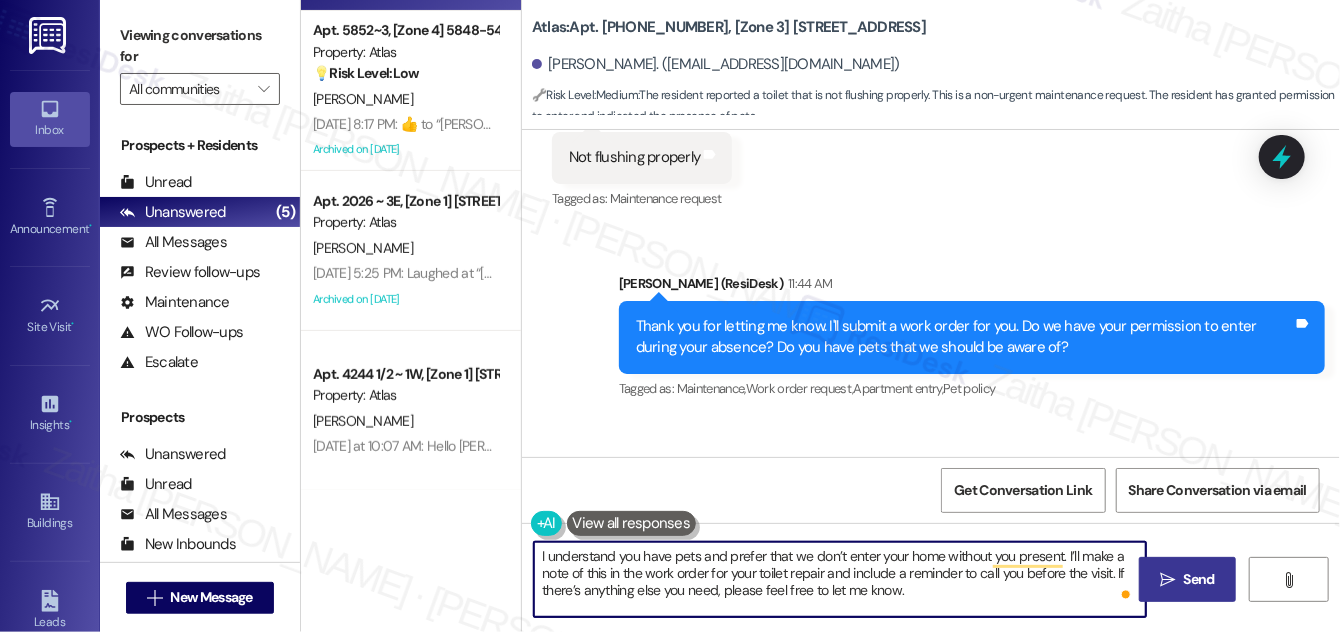 type on "I understand you have pets and prefer that we don’t enter your home without you present. I’ll make a note of this in the work order for your toilet repair and include a reminder to call you before the visit. If there’s anything else you need, please feel free to let me know." 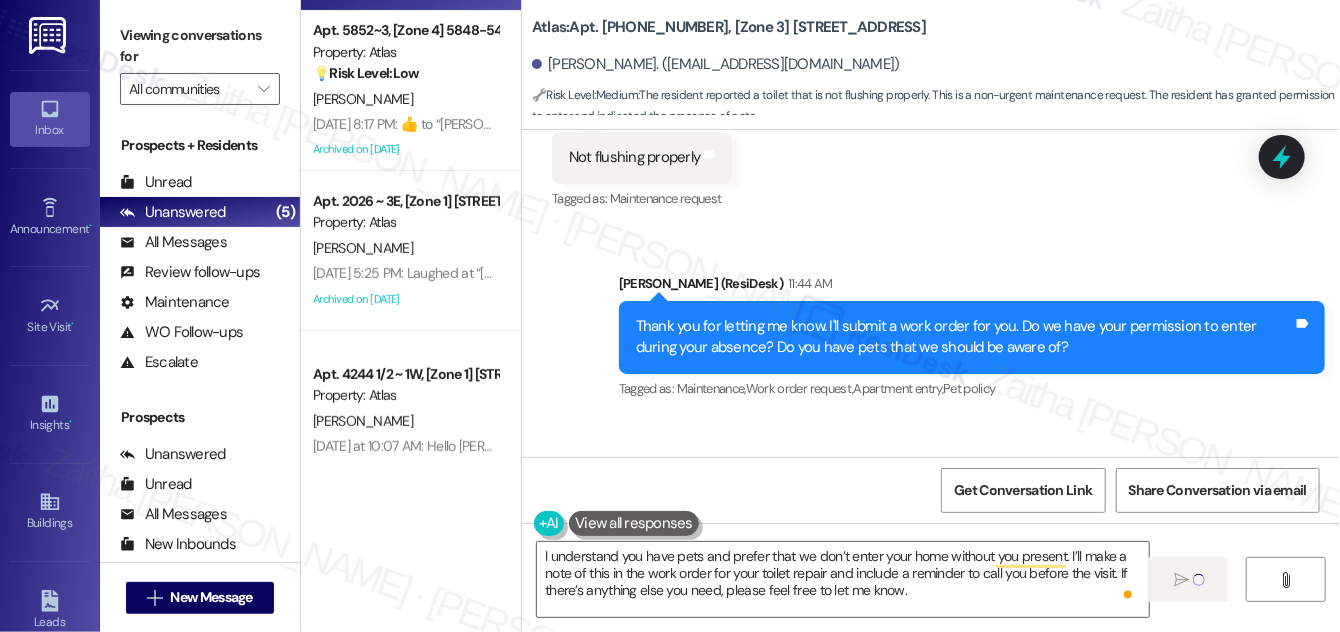 type 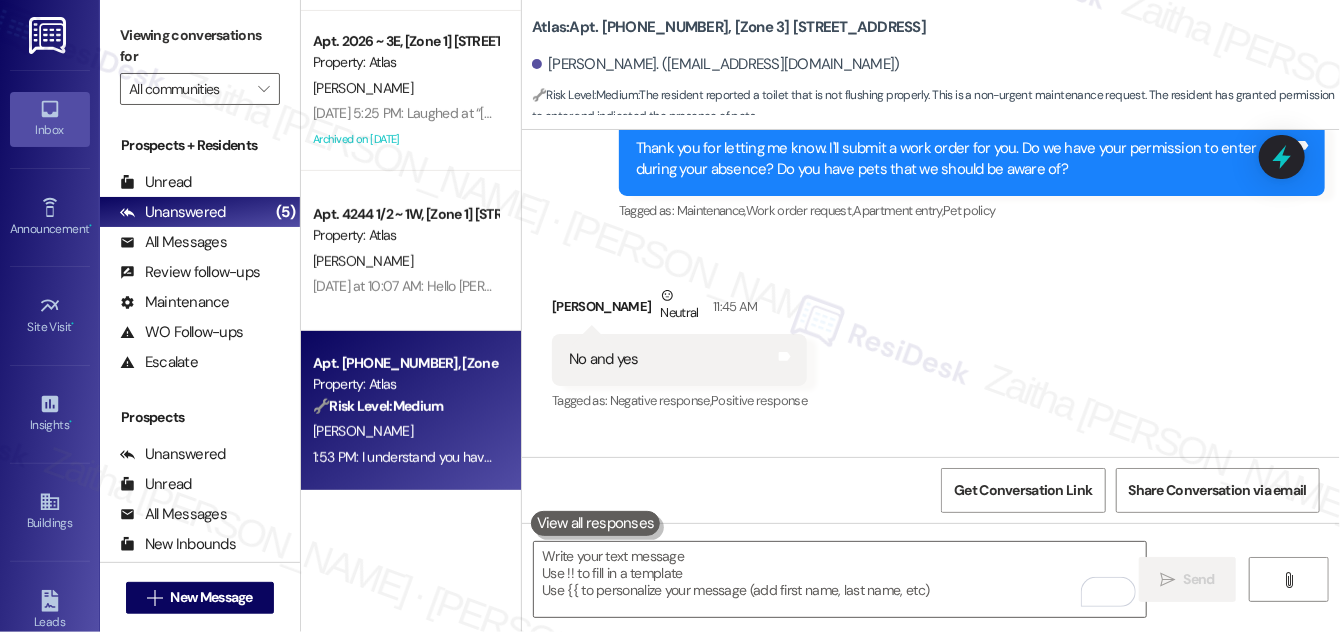 scroll, scrollTop: 7529, scrollLeft: 0, axis: vertical 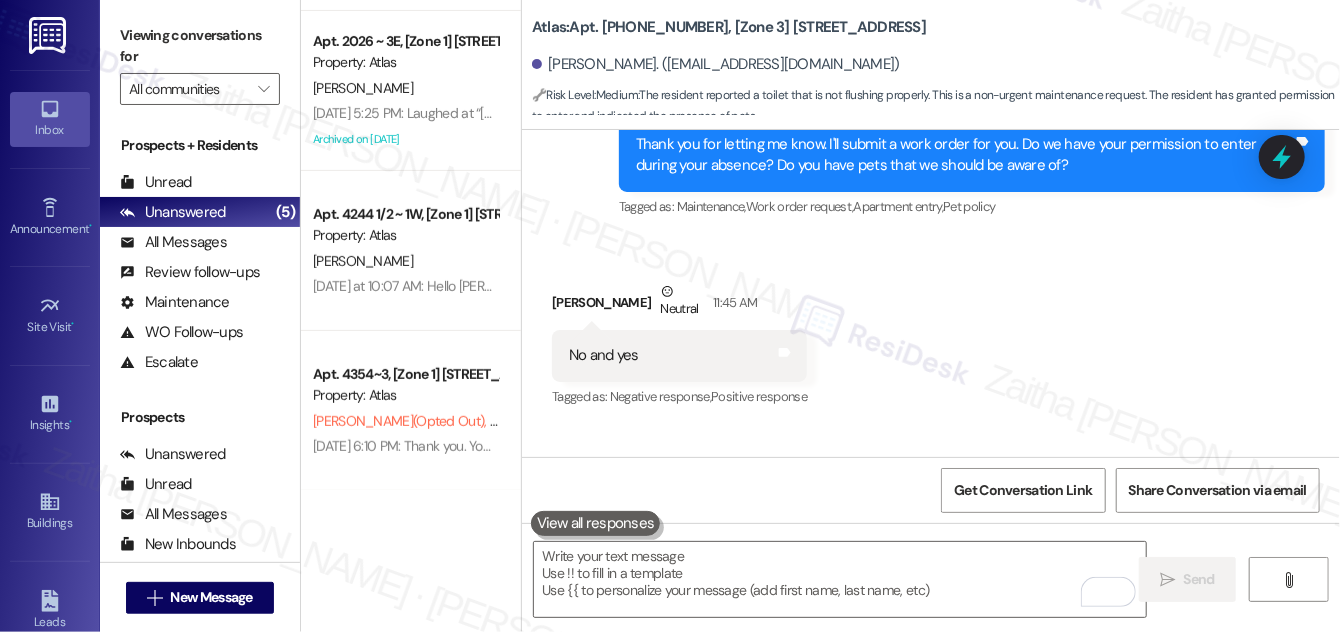 click on "Atlas:  Apt. [PHONE_NUMBER], [Zone 3] [STREET_ADDRESS][PERSON_NAME]. ([EMAIL_ADDRESS][DOMAIN_NAME])   🔧  Risk Level:  Medium :  The resident reported a toilet that is not flushing properly. This is a non-urgent maintenance request. The resident has granted permission to enter and indicated the presence of pets." at bounding box center (936, 60) 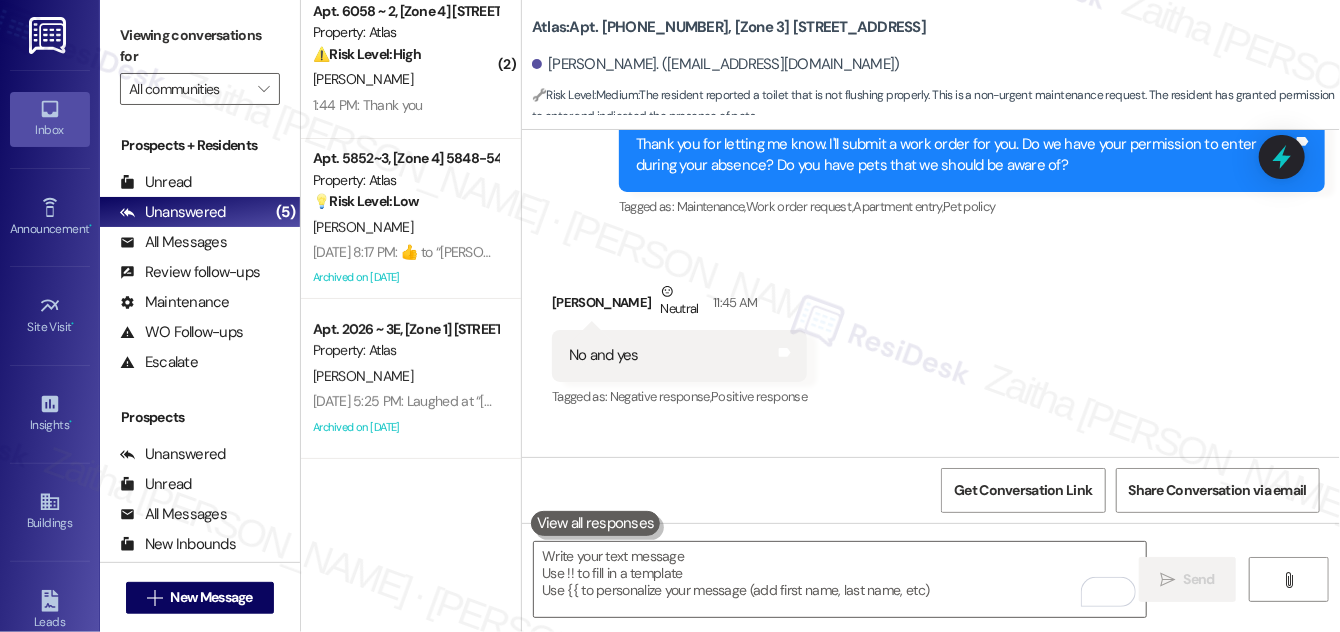 scroll, scrollTop: 0, scrollLeft: 0, axis: both 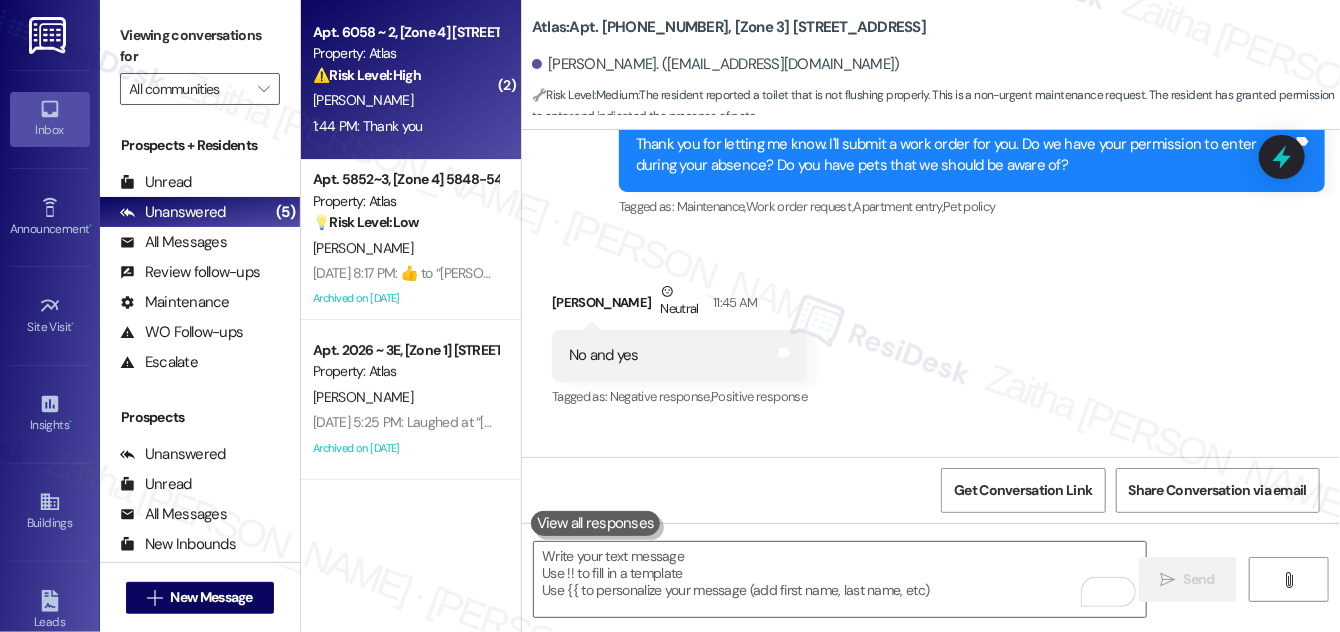 click on "[PERSON_NAME]" at bounding box center (405, 100) 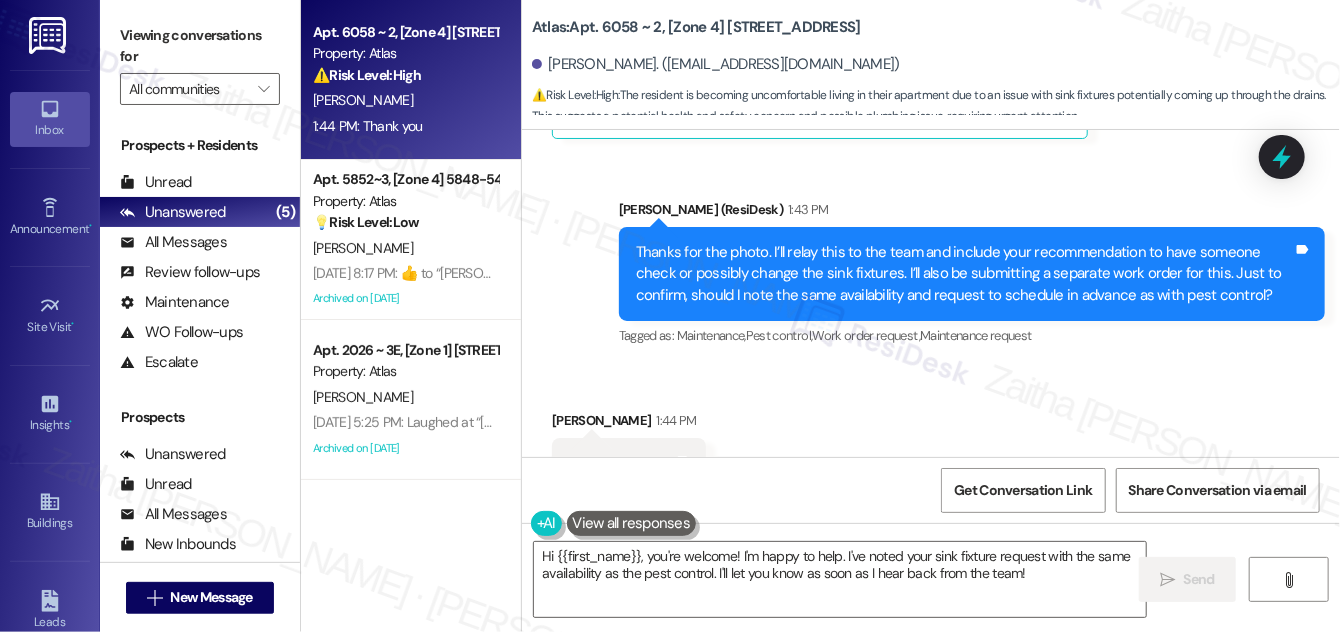 scroll, scrollTop: 13975, scrollLeft: 0, axis: vertical 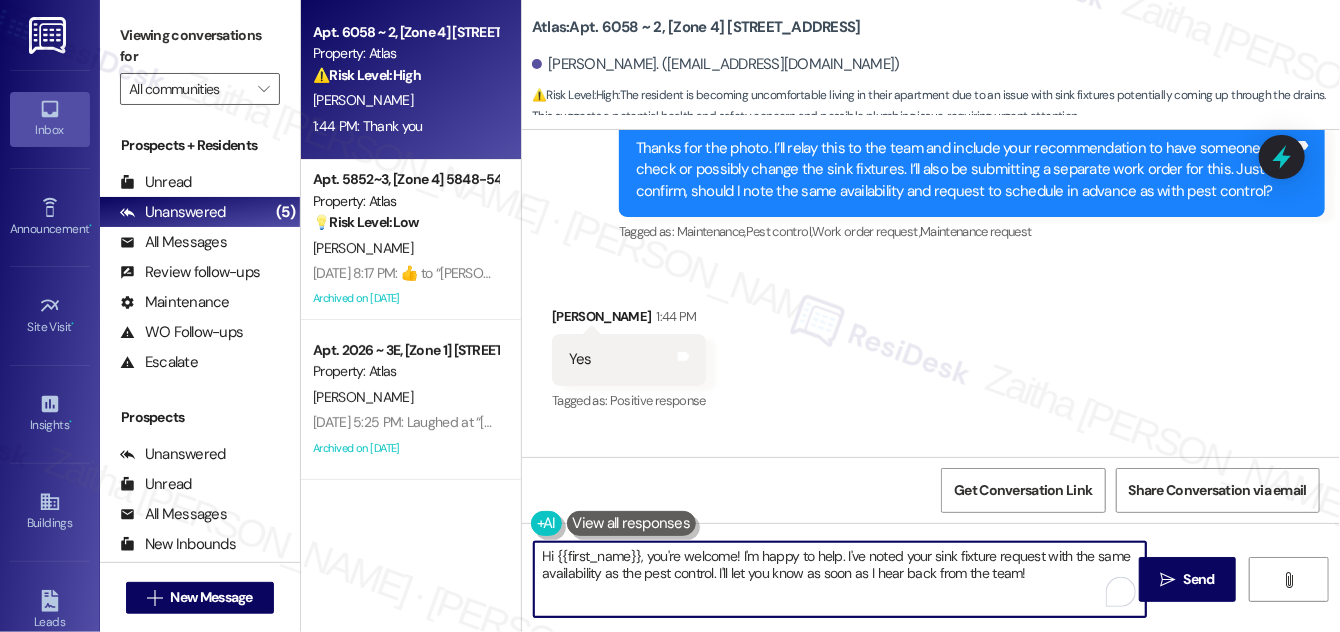 drag, startPoint x: 650, startPoint y: 554, endPoint x: 537, endPoint y: 561, distance: 113.216606 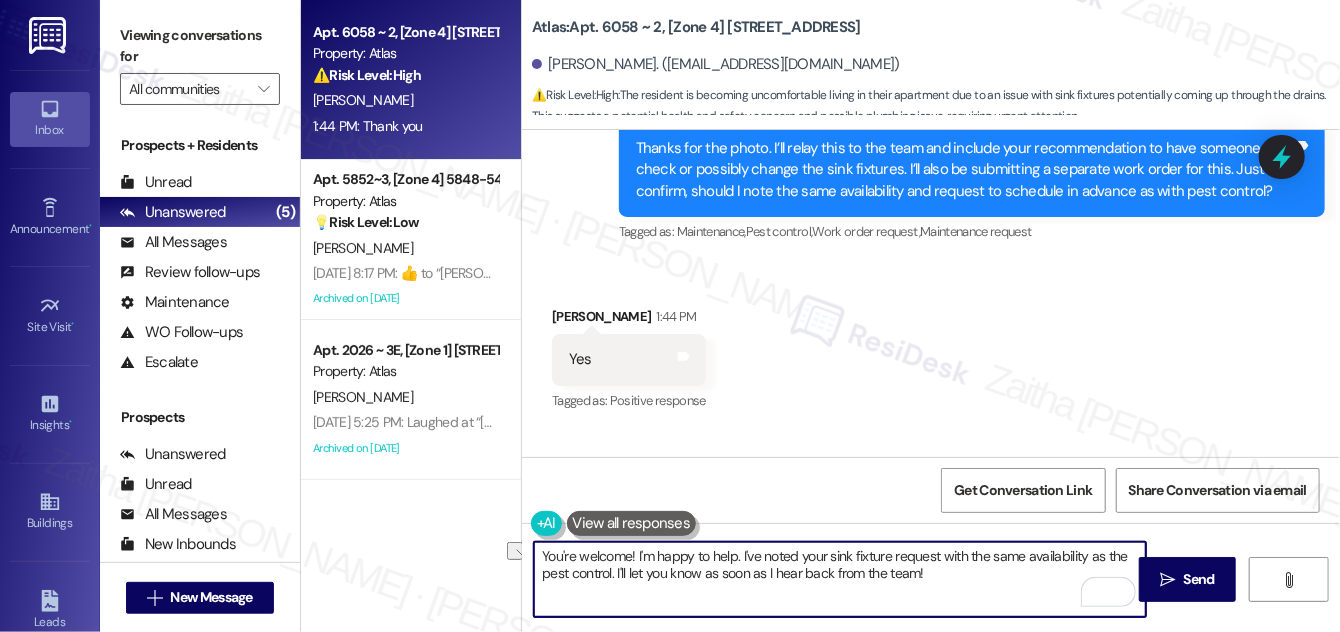 drag, startPoint x: 613, startPoint y: 573, endPoint x: 933, endPoint y: 573, distance: 320 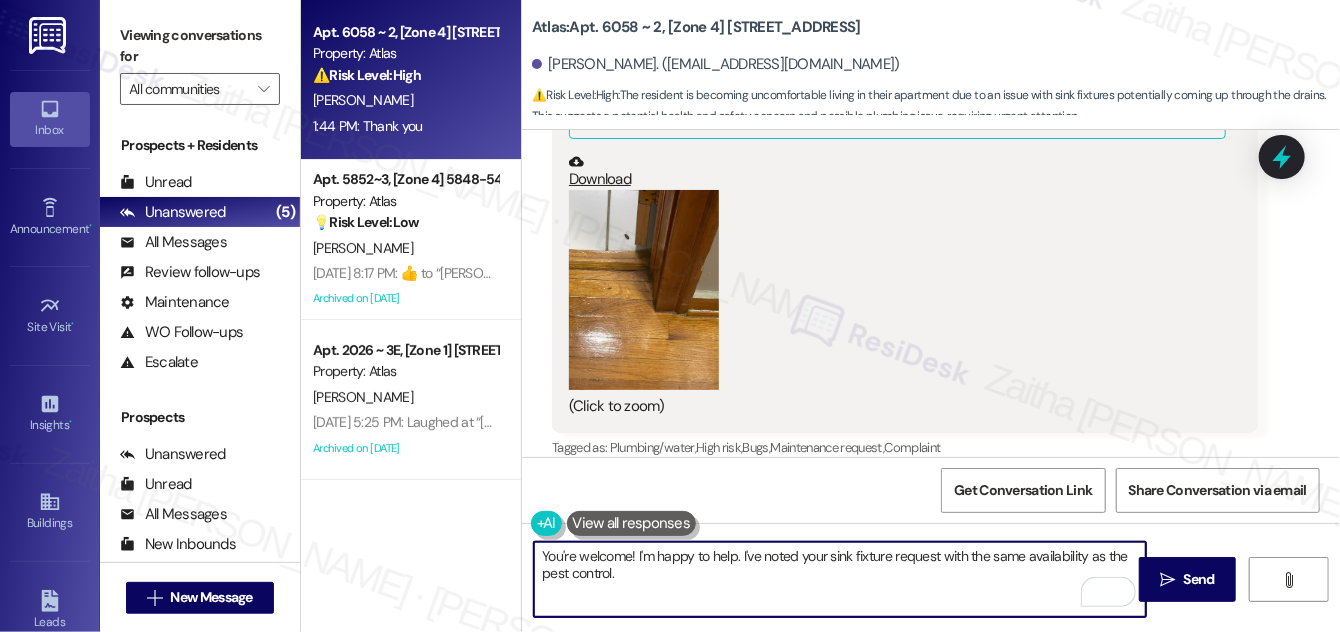 scroll, scrollTop: 13520, scrollLeft: 0, axis: vertical 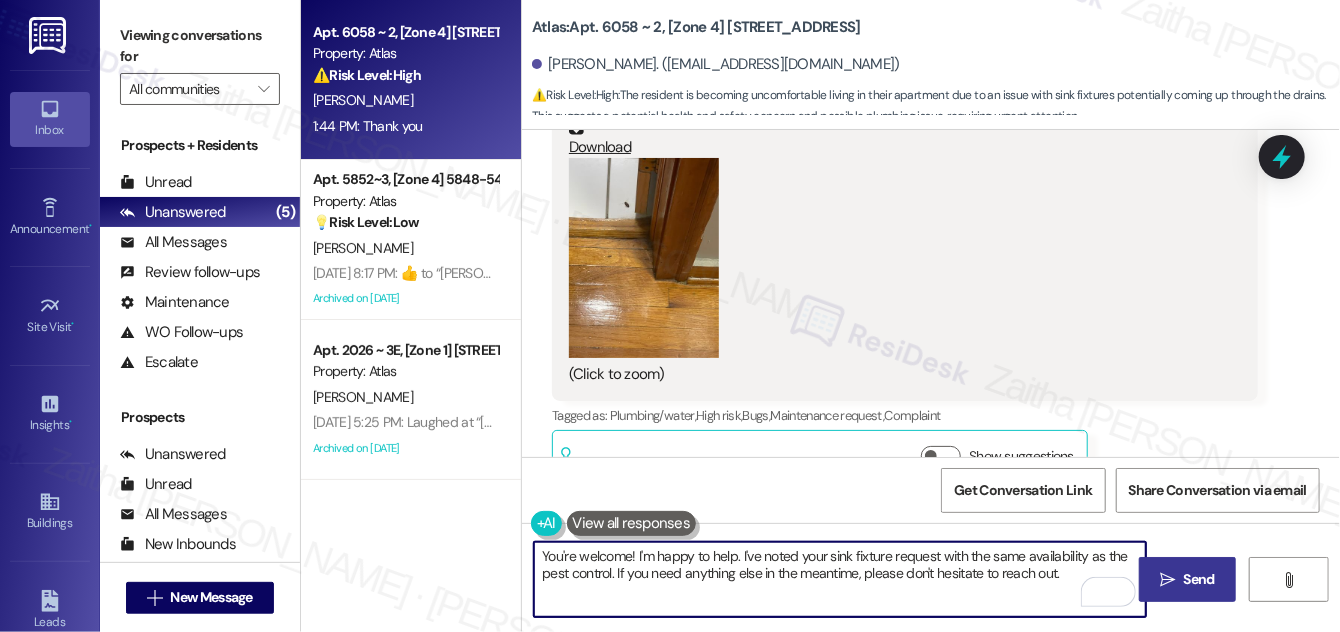 type on "You're welcome! I'm happy to help. I've noted your sink fixture request with the same availability as the pest control. If you need anything else in the meantime, please don't hesitate to reach out." 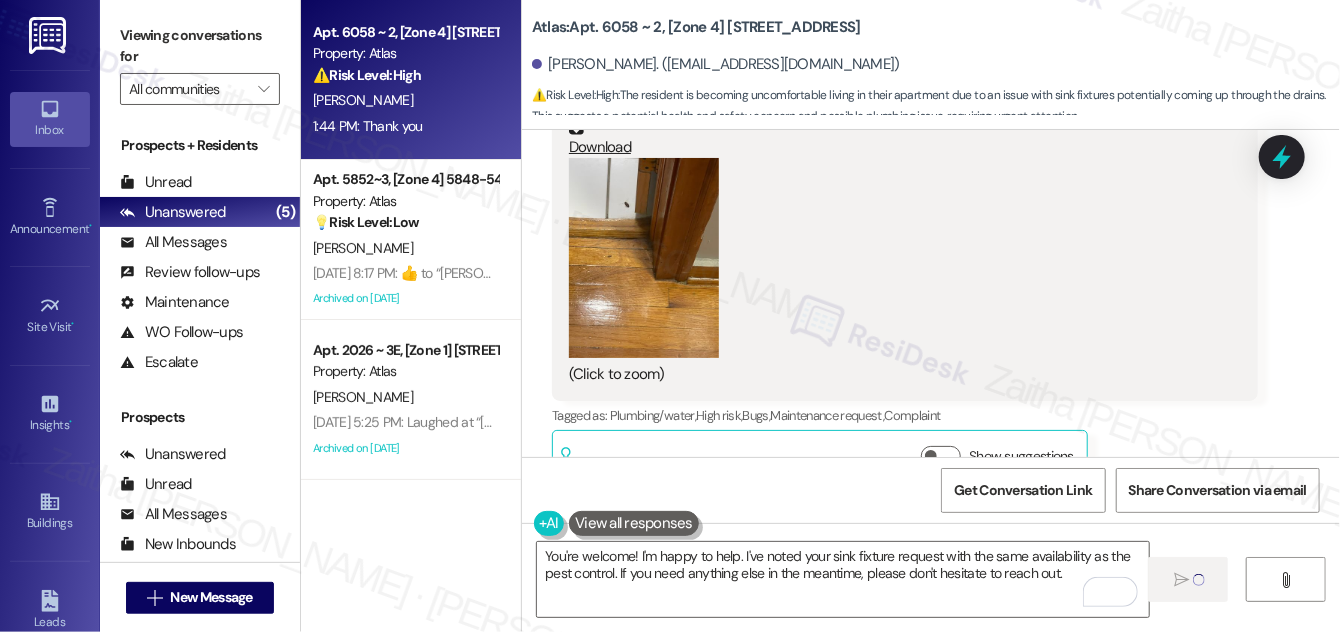 type 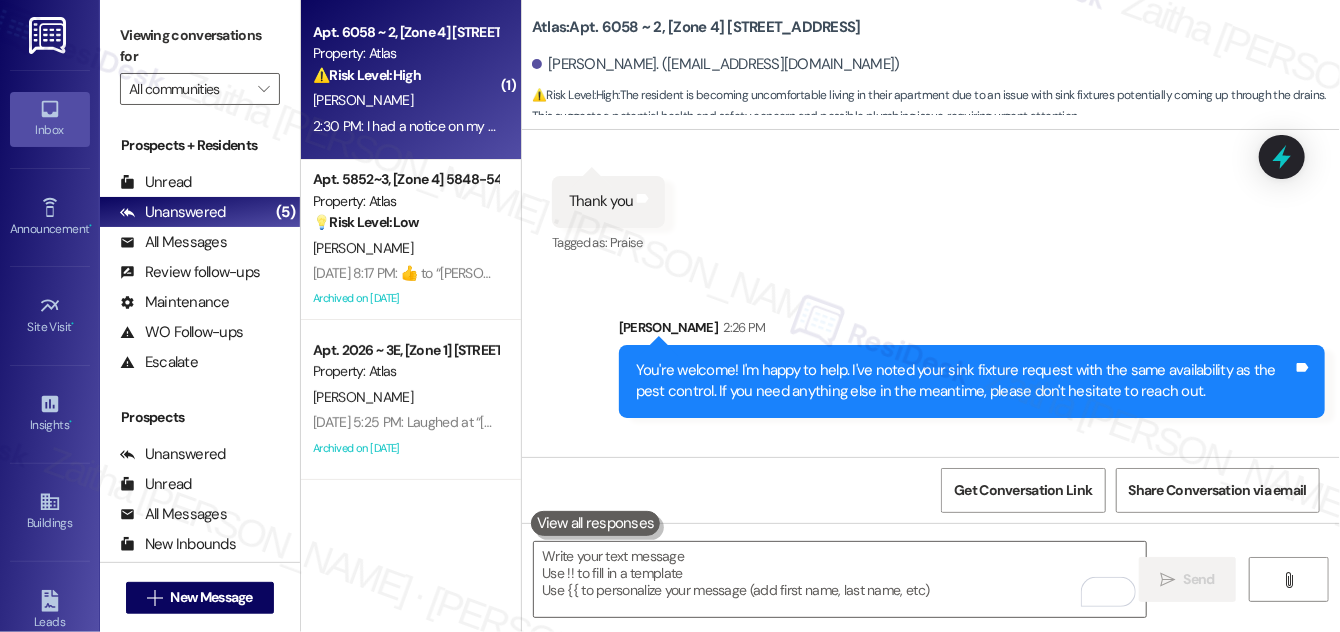 scroll, scrollTop: 14275, scrollLeft: 0, axis: vertical 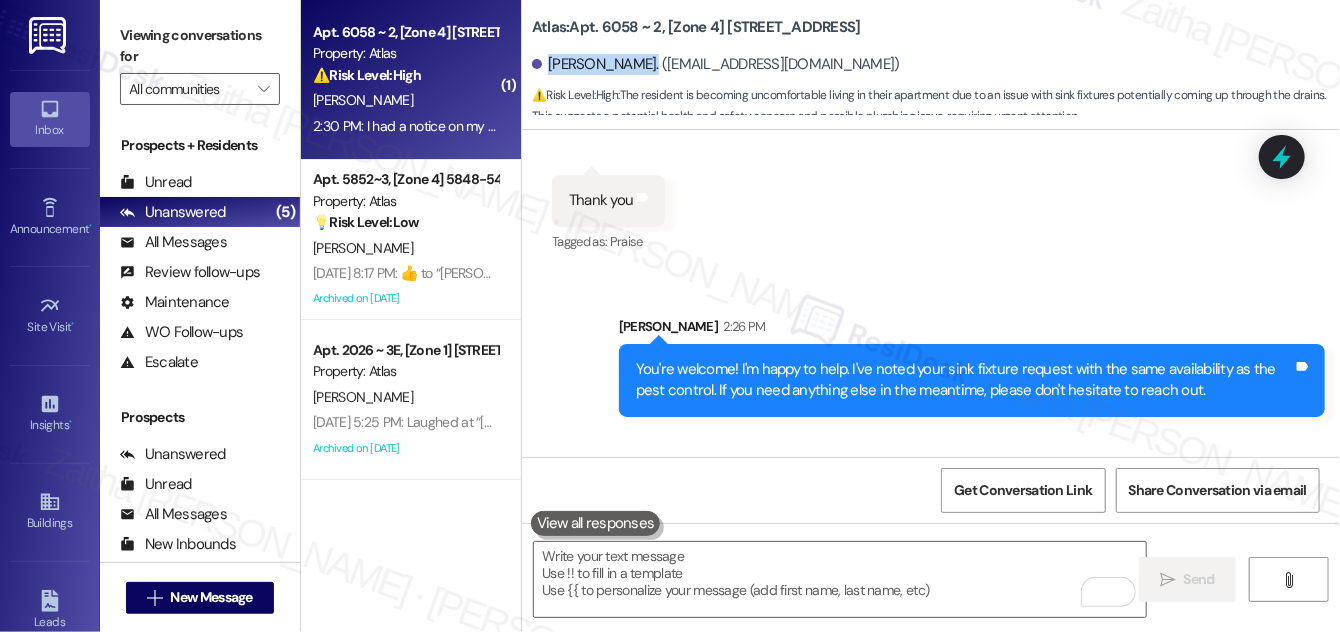 drag, startPoint x: 548, startPoint y: 60, endPoint x: 636, endPoint y: 62, distance: 88.02273 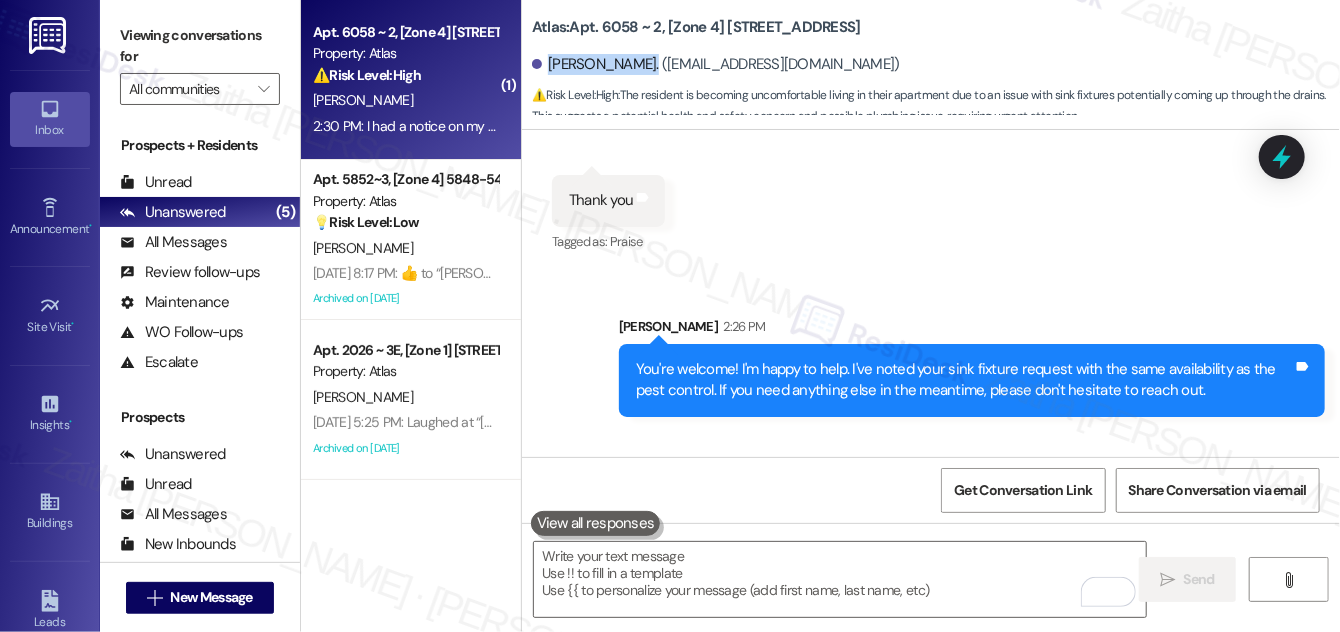 copy on "[PERSON_NAME]." 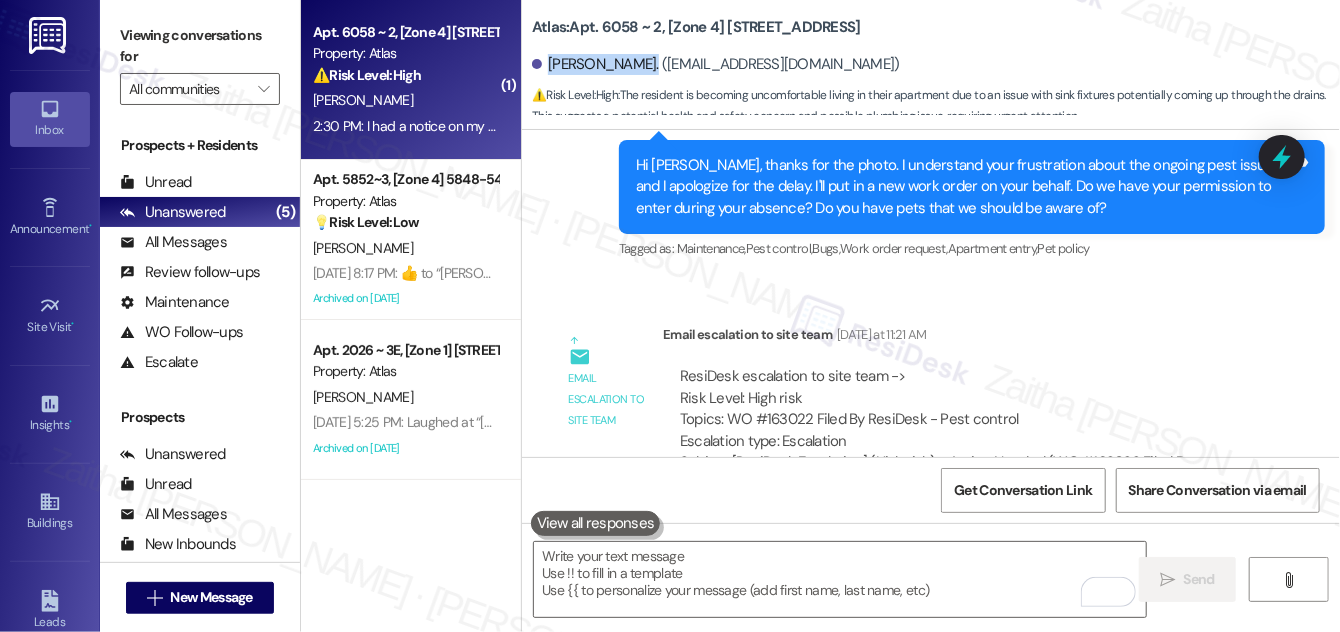 scroll, scrollTop: 11639, scrollLeft: 0, axis: vertical 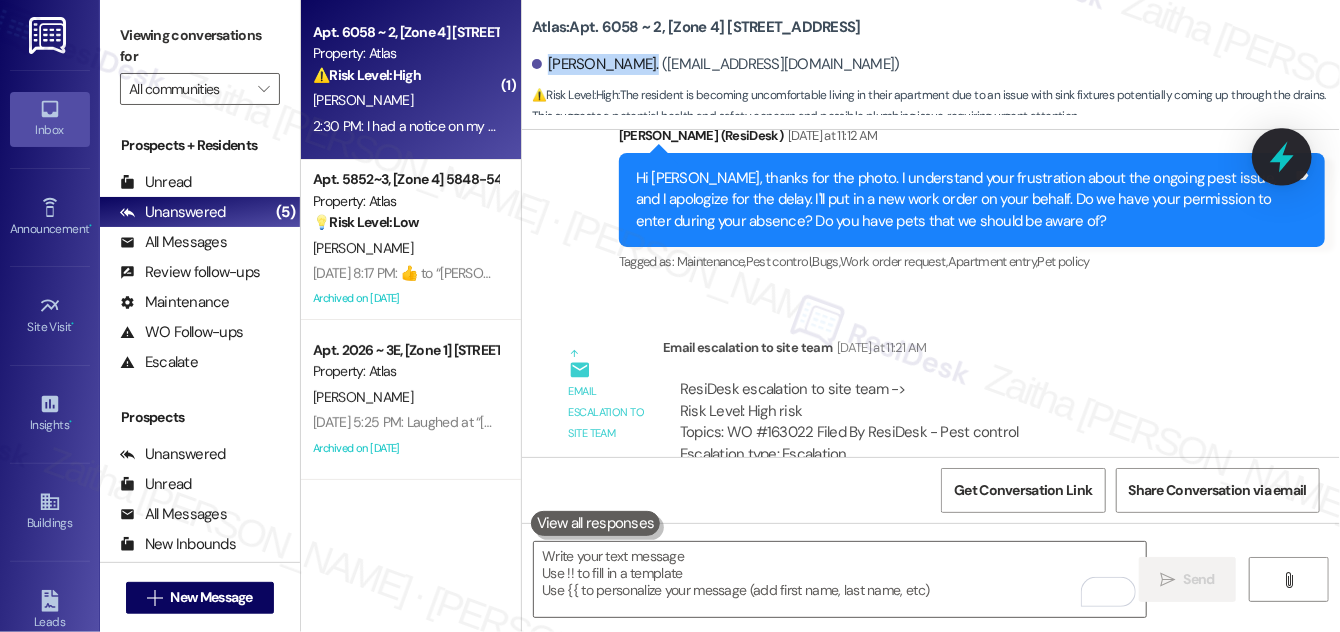 click 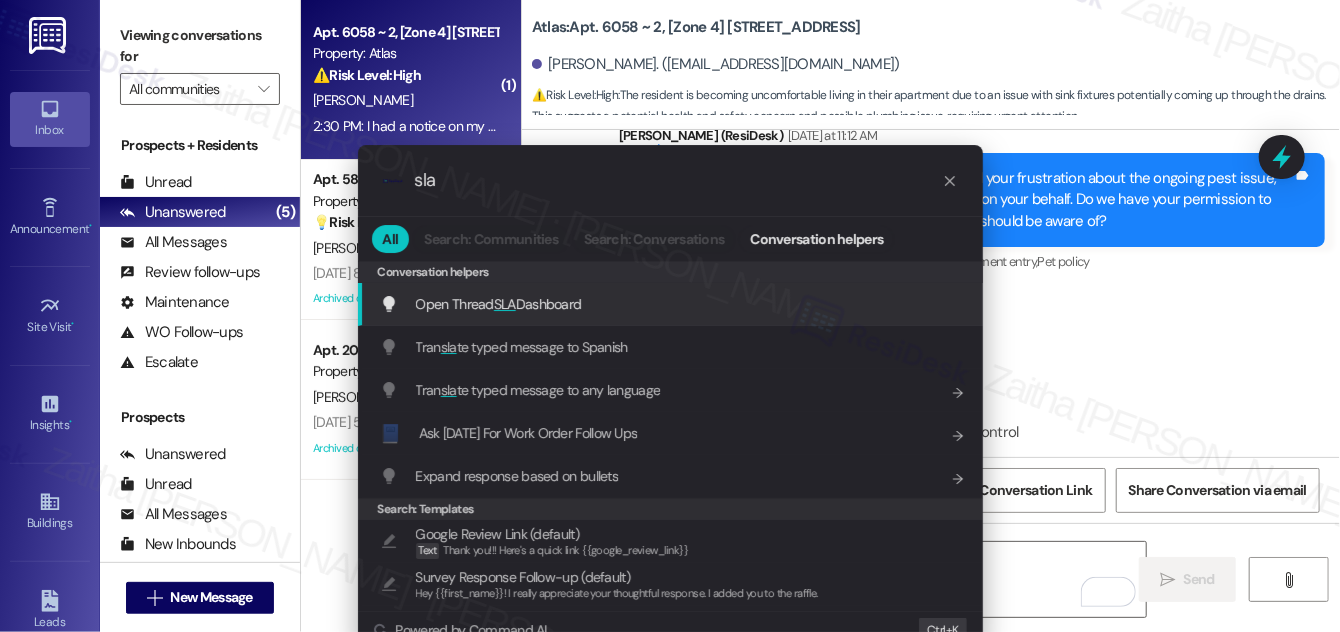type on "sla" 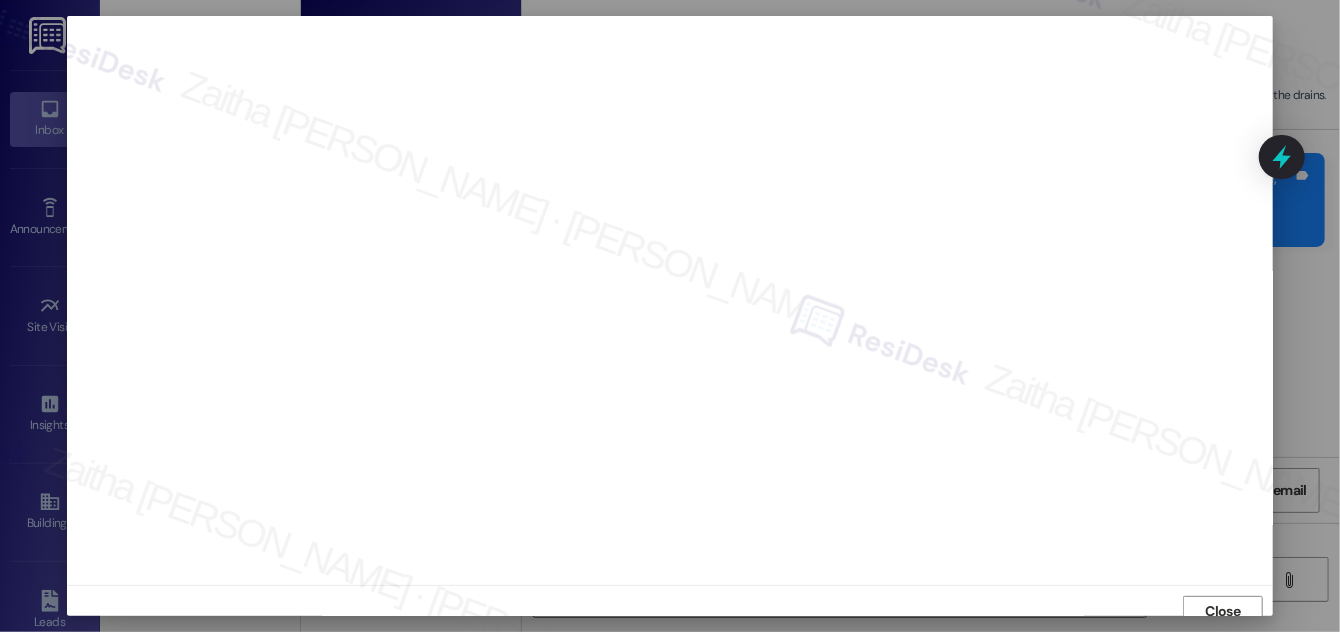 scroll, scrollTop: 11, scrollLeft: 0, axis: vertical 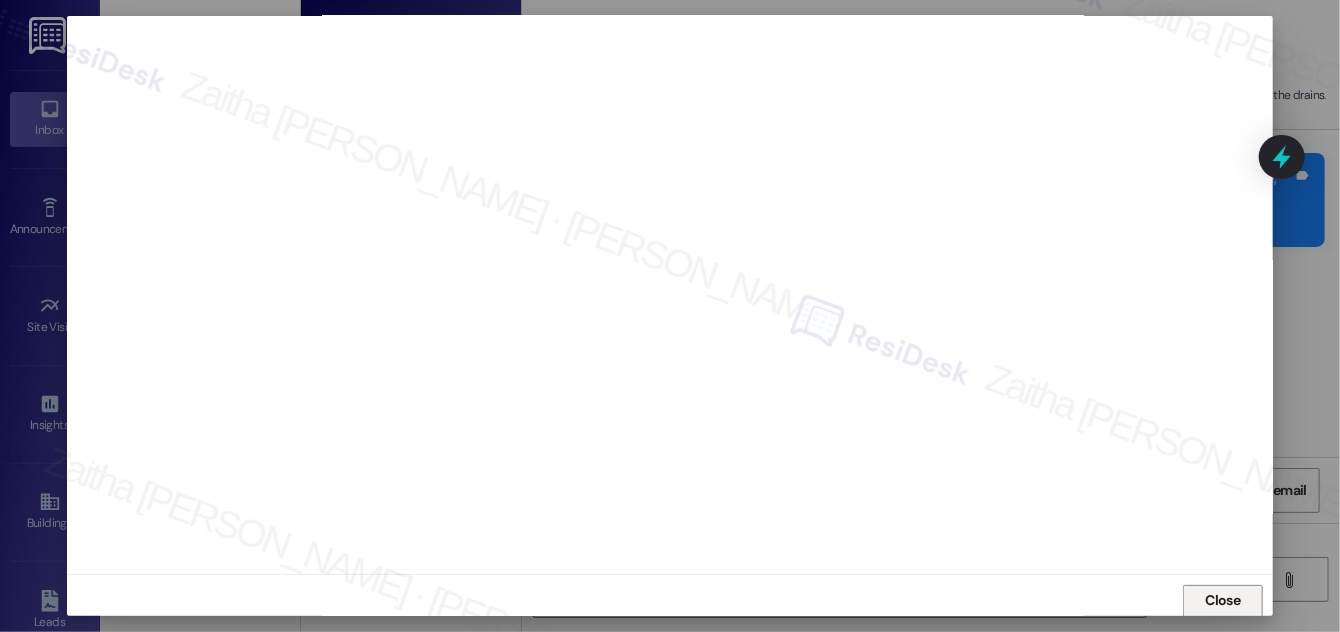click on "Close" at bounding box center (1223, 600) 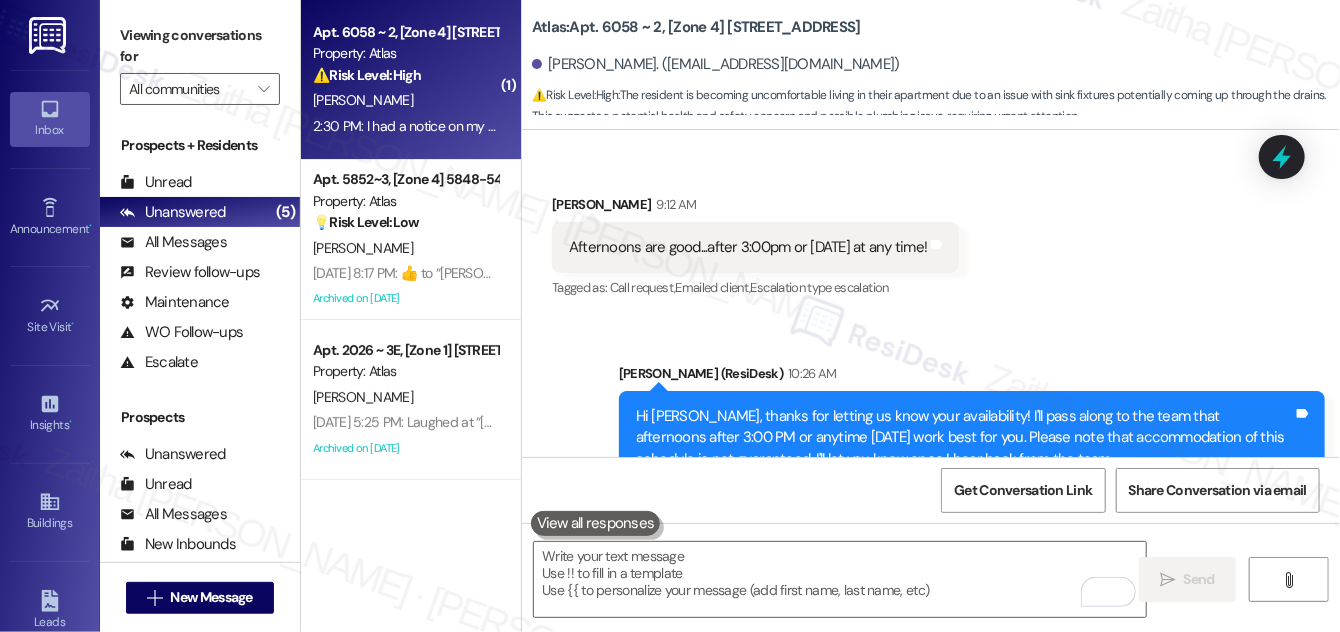 scroll, scrollTop: 12548, scrollLeft: 0, axis: vertical 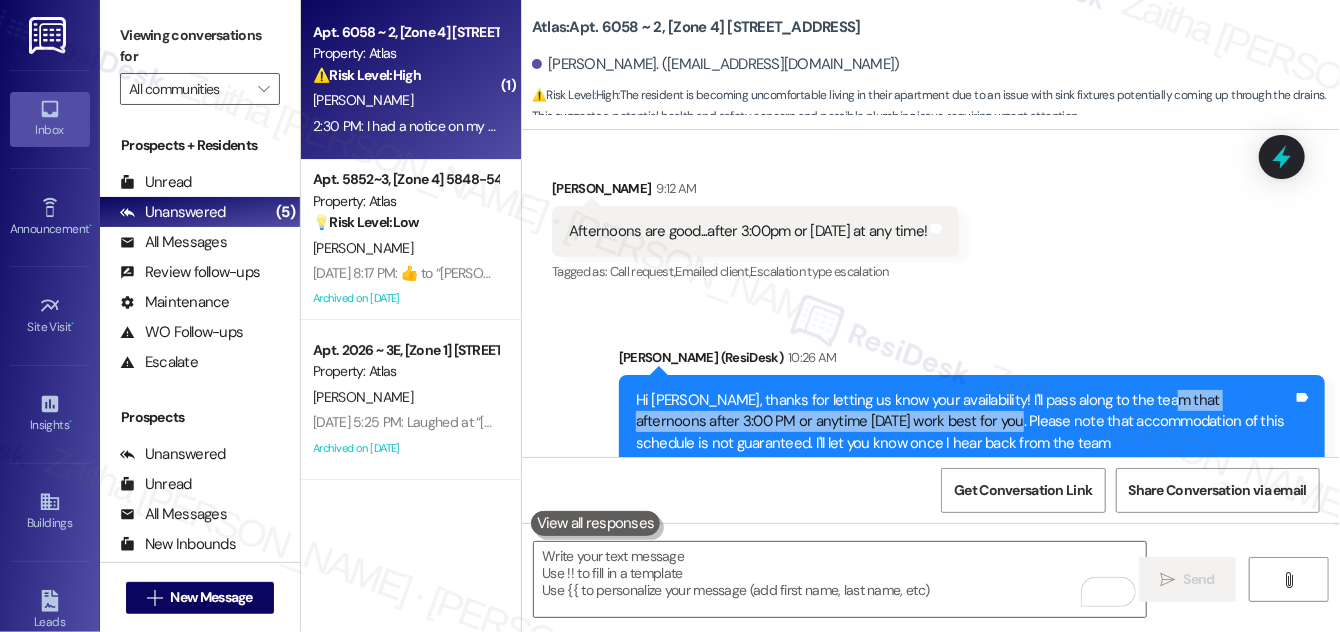 drag, startPoint x: 1153, startPoint y: 304, endPoint x: 949, endPoint y: 323, distance: 204.88289 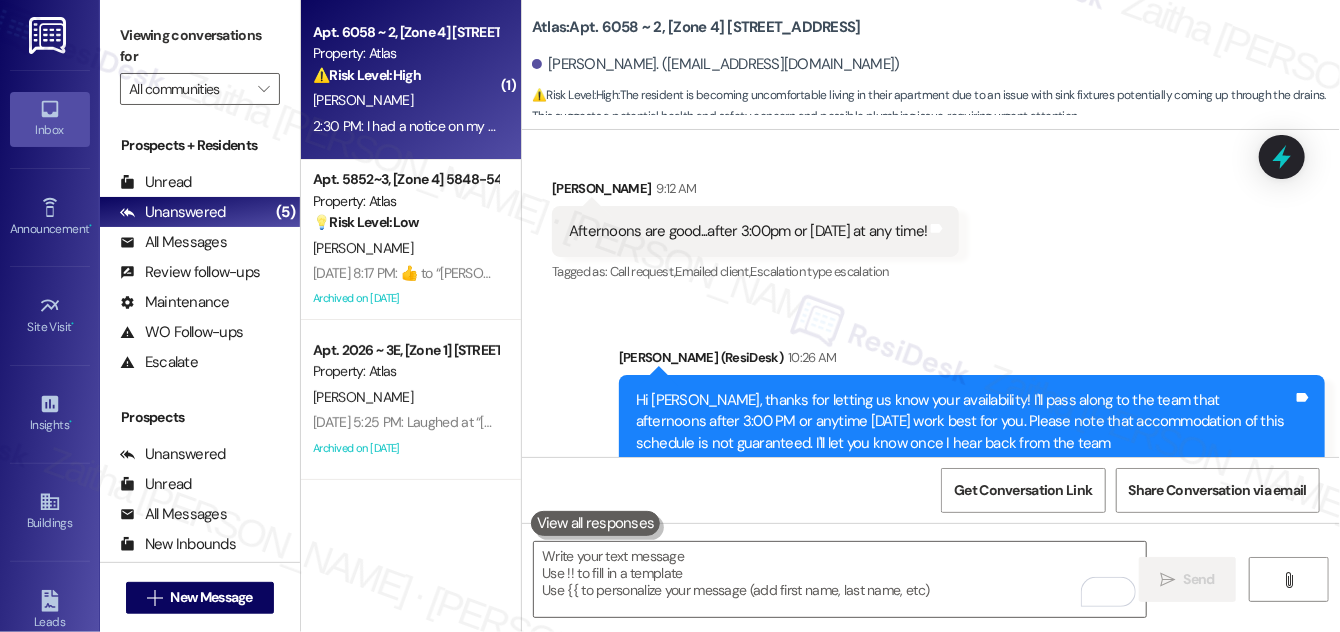 drag, startPoint x: 1157, startPoint y: 206, endPoint x: 1147, endPoint y: 207, distance: 10.049875 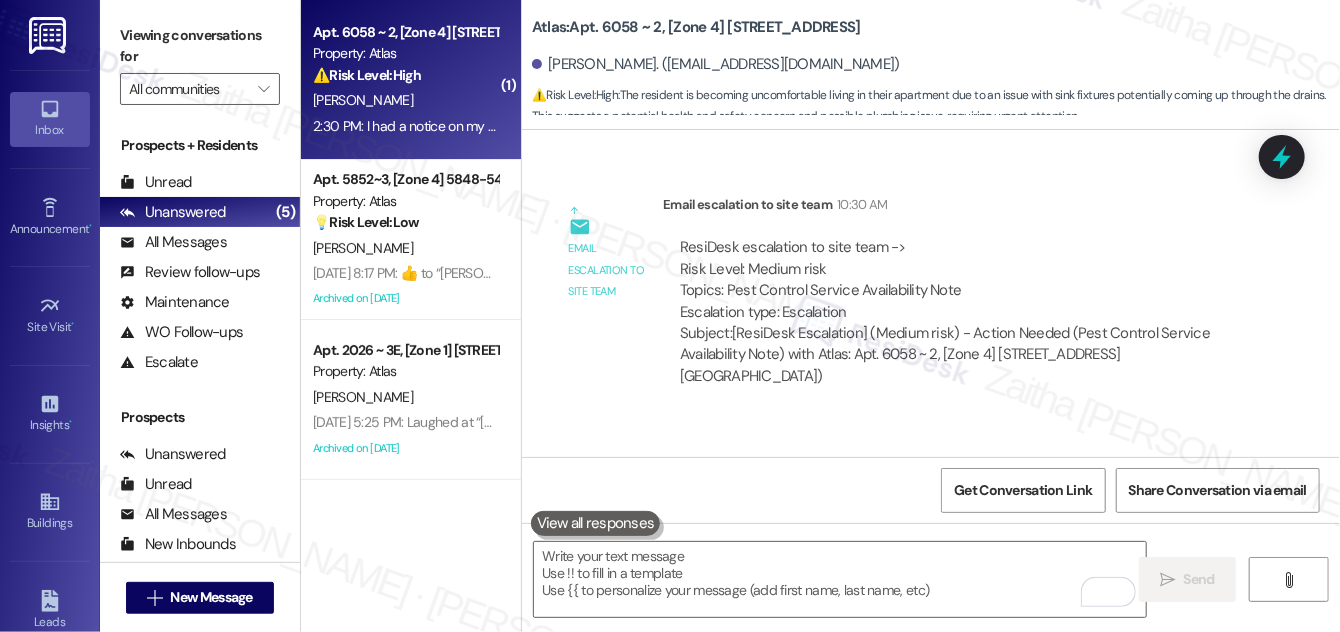 scroll, scrollTop: 13002, scrollLeft: 0, axis: vertical 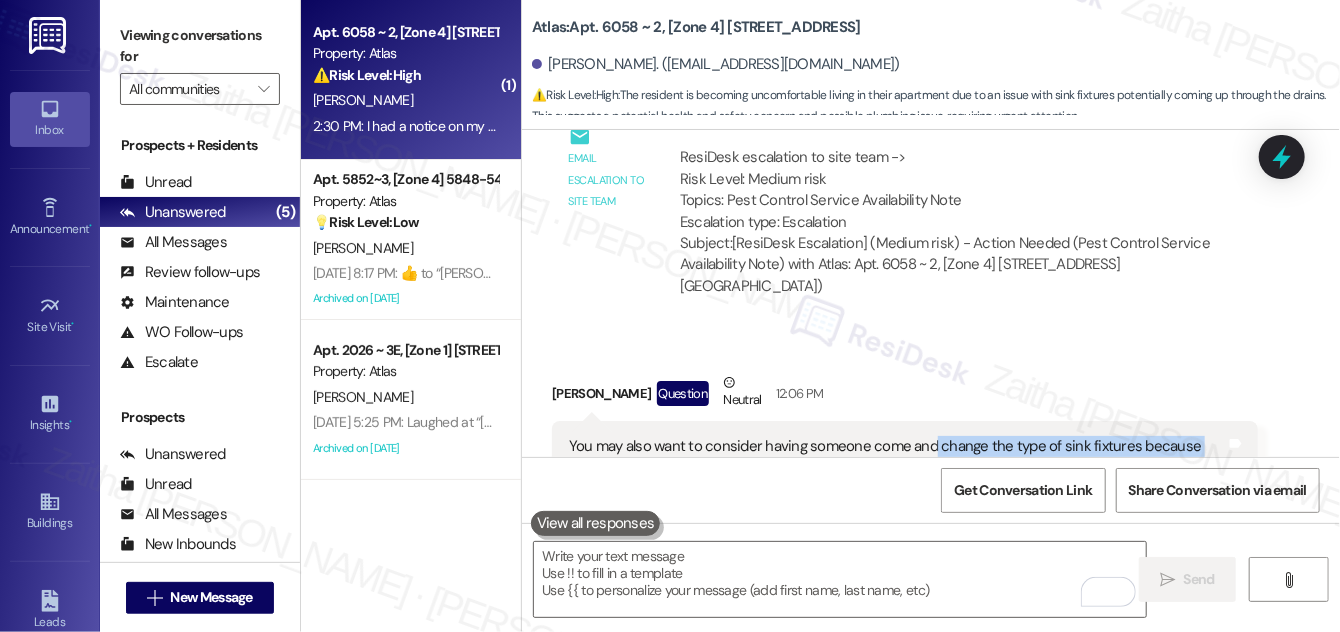 drag, startPoint x: 928, startPoint y: 335, endPoint x: 1190, endPoint y: 348, distance: 262.32233 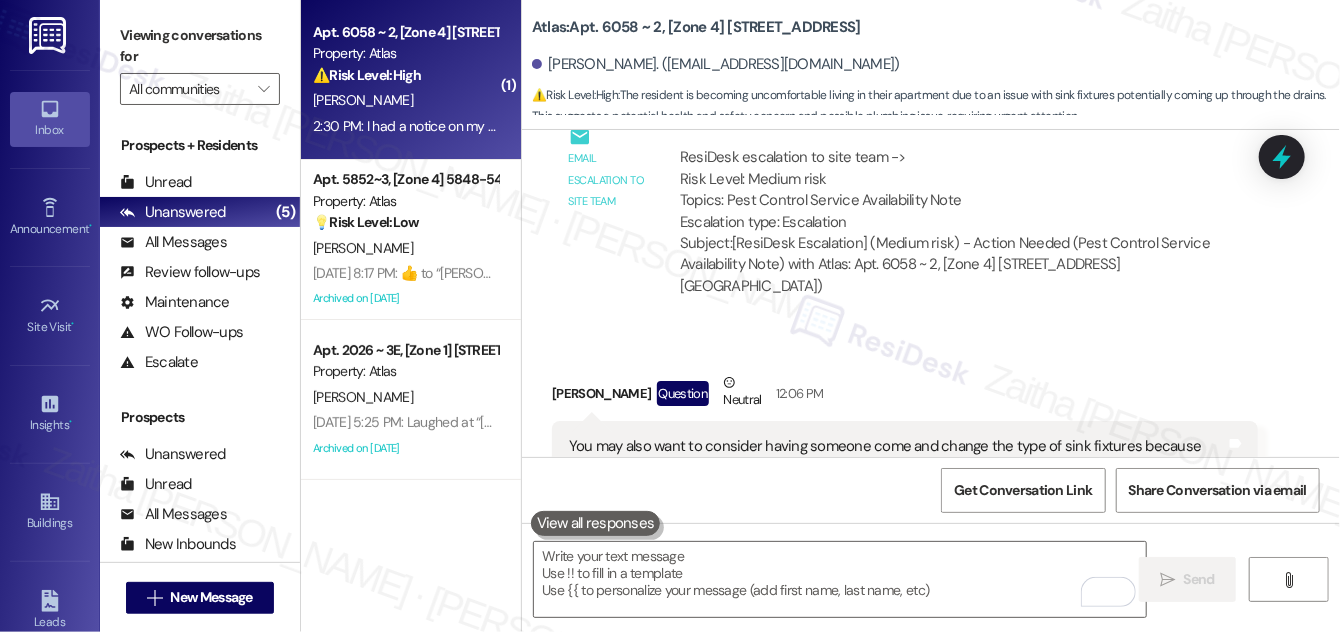 click on "Received via SMS [PERSON_NAME] Question   Neutral 12:06 PM You may also want to consider having someone come and change the type of sink fixtures because they may be coming up through the drains as well since I've also seen them in the tub and bathroom sink! I'm becoming uncomfortable sleeping/living in my apartment!  JPG  attachment ResiDesk recognized items in this image See details     Download   (Click to zoom) Tags and notes Tagged as:   Plumbing/water ,  Click to highlight conversations about Plumbing/water High risk ,  Click to highlight conversations about High risk Bugs ,  Click to highlight conversations about Bugs Maintenance request ,  Click to highlight conversations about Maintenance request Complaint Click to highlight conversations about Complaint  Related guidelines Show suggestions" at bounding box center (905, 689) 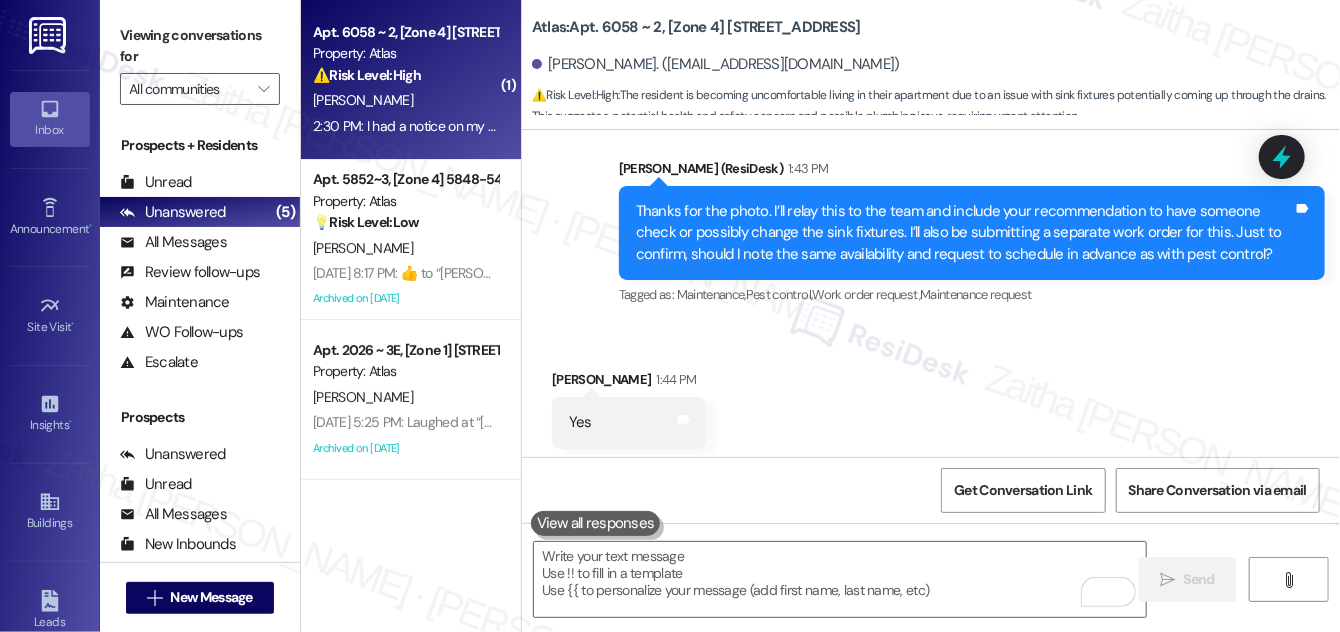 scroll, scrollTop: 14275, scrollLeft: 0, axis: vertical 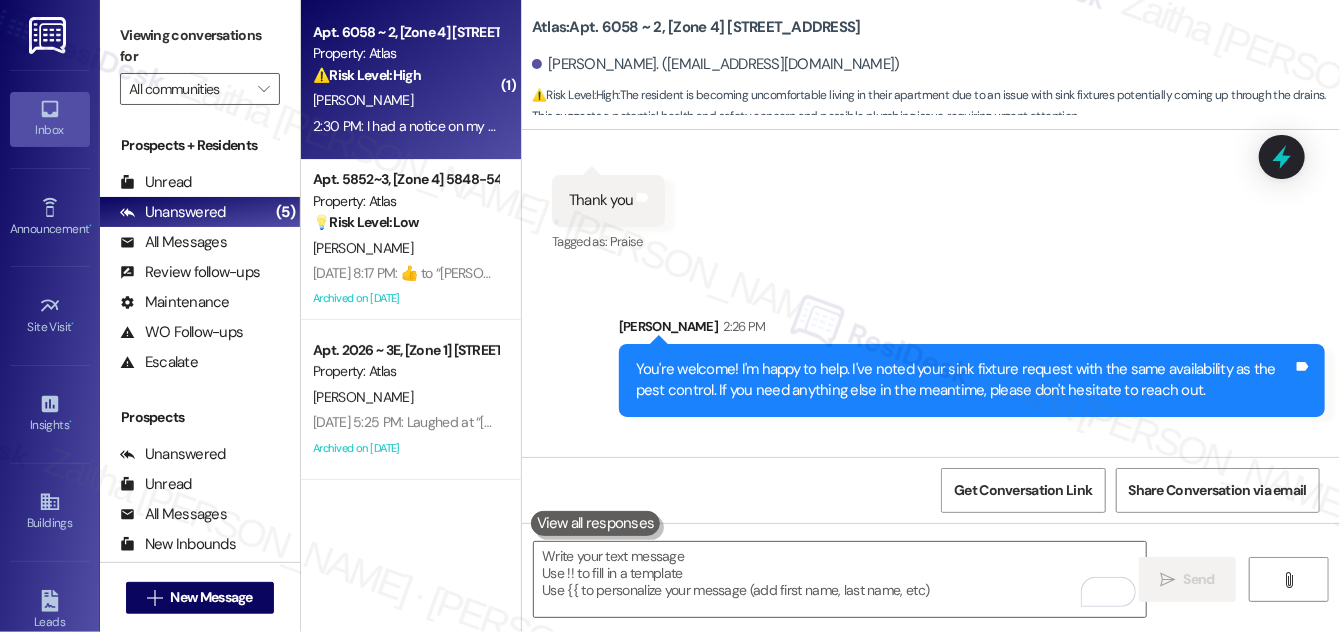 drag, startPoint x: 561, startPoint y: 415, endPoint x: 1165, endPoint y: 434, distance: 604.29877 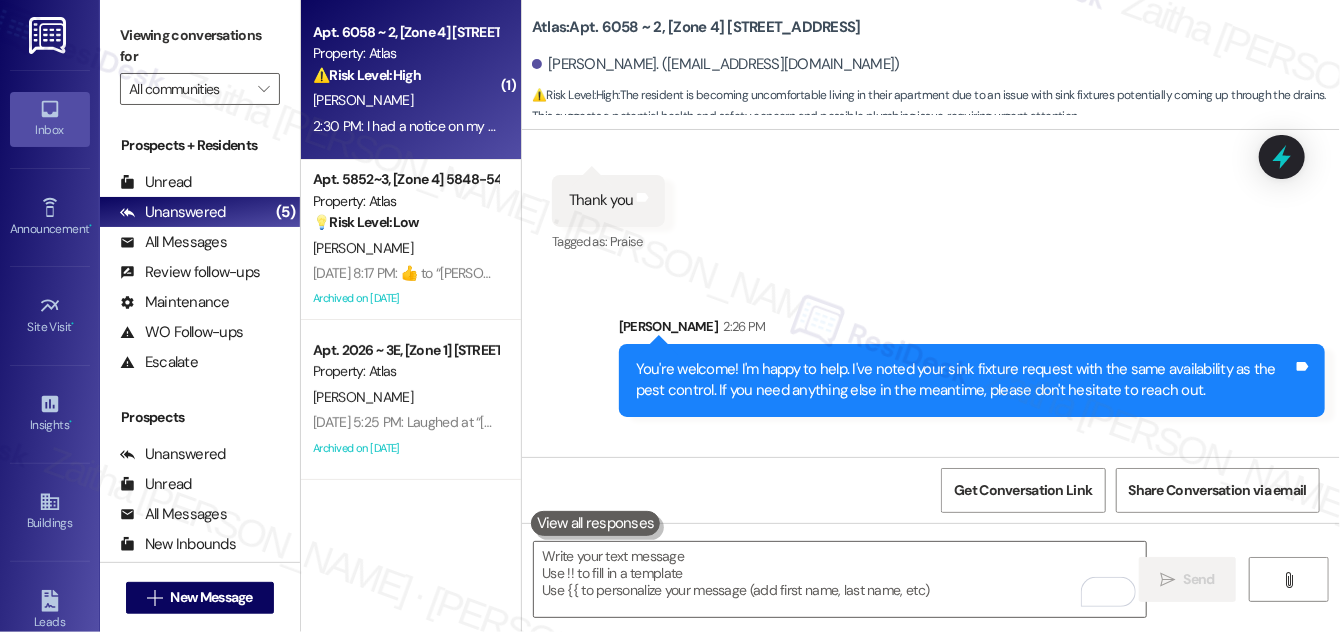 click on "Sent via SMS [PERSON_NAME] 2:26 PM You're welcome! I'm happy to help. I've noted your sink fixture request with the same availability as the pest control. If you need anything else in the meantime, please don't hesitate to reach out. Tags and notes" at bounding box center [972, 366] 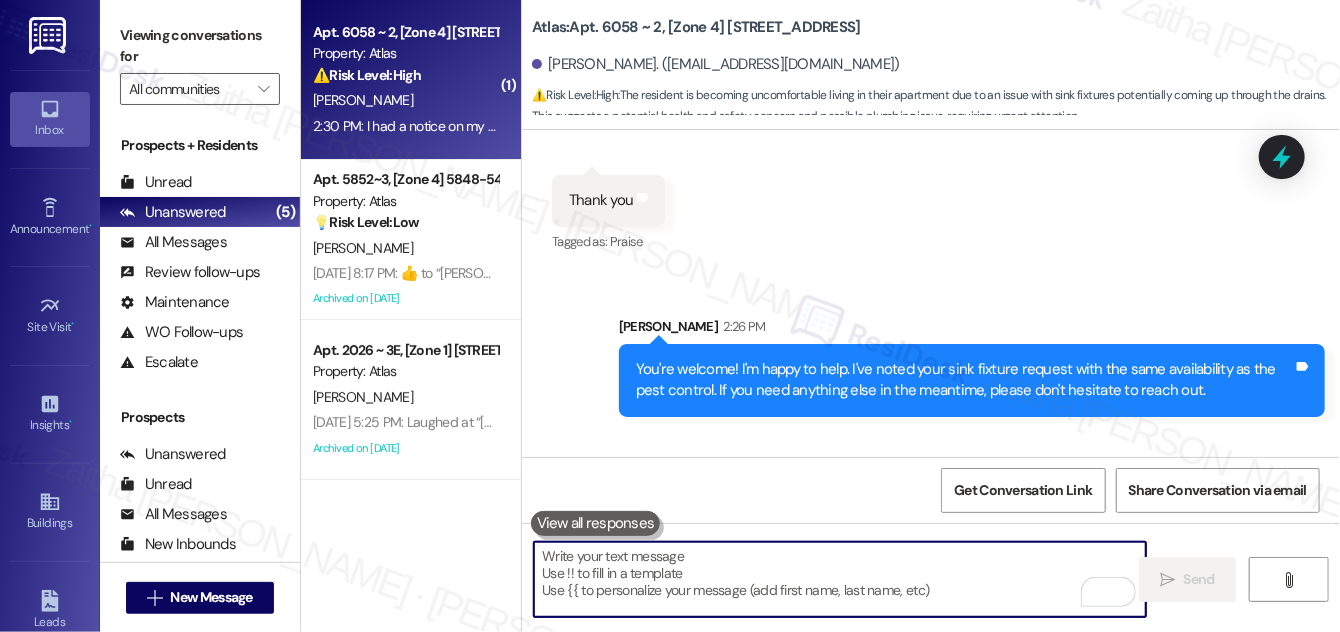 click at bounding box center (840, 579) 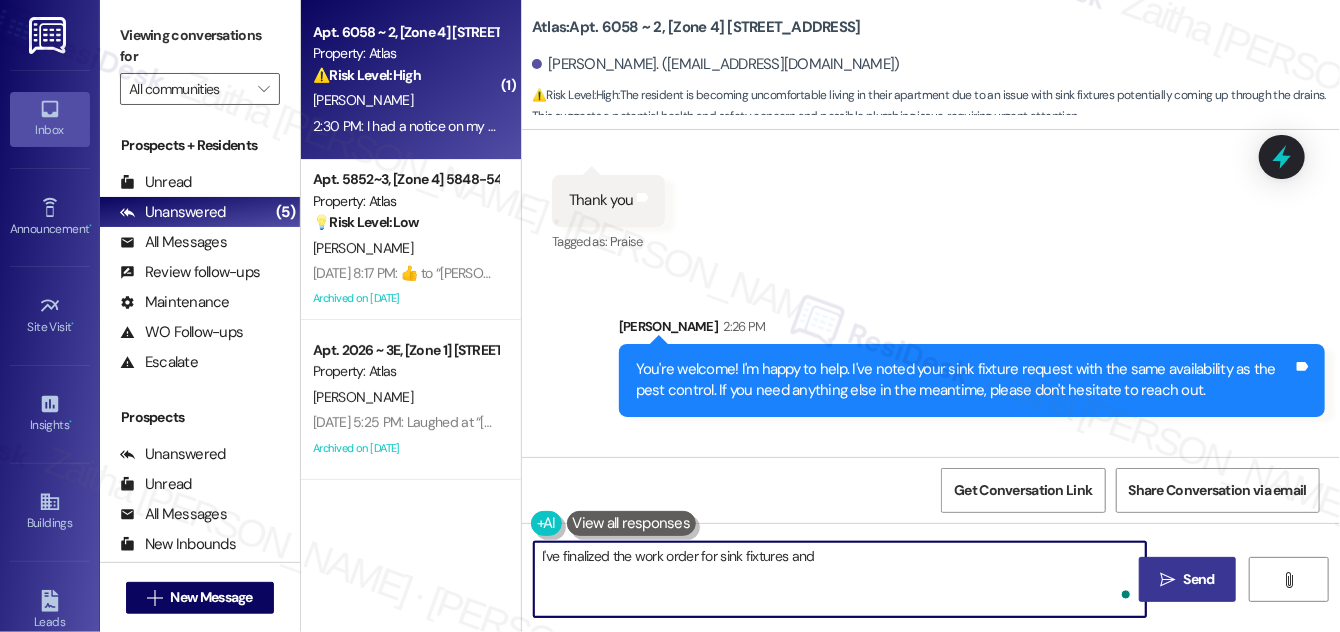 paste on "I’ll check with the team to confirm what the work was for" 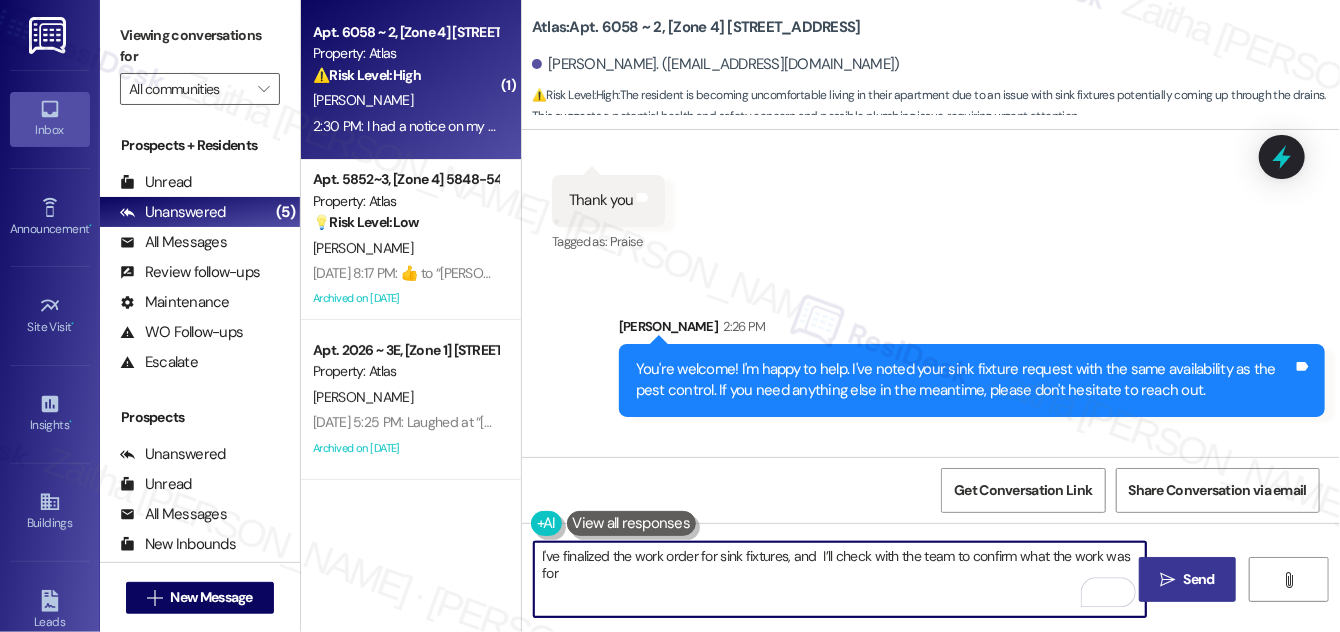 click on "I've finalized the work order for sink fixtures, and  I’ll check with the team to confirm what the work was for" at bounding box center [840, 579] 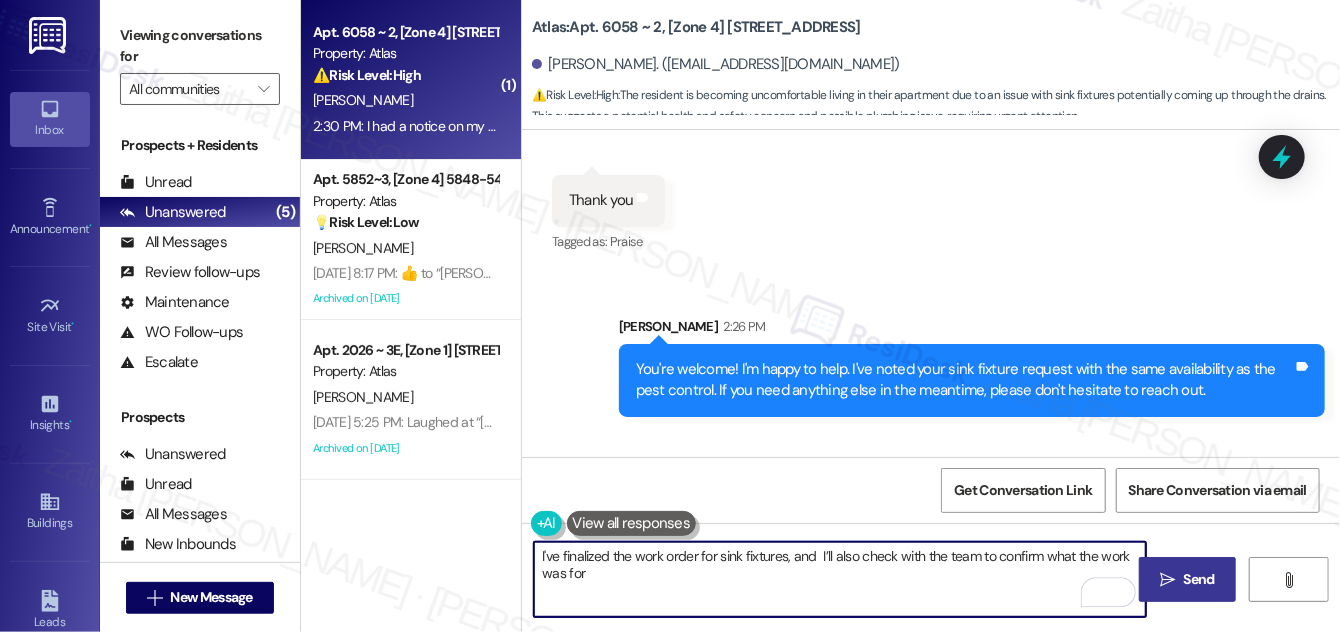 click on "I've finalized the work order for sink fixtures, and  I’ll also check with the team to confirm what the work was for" at bounding box center [840, 579] 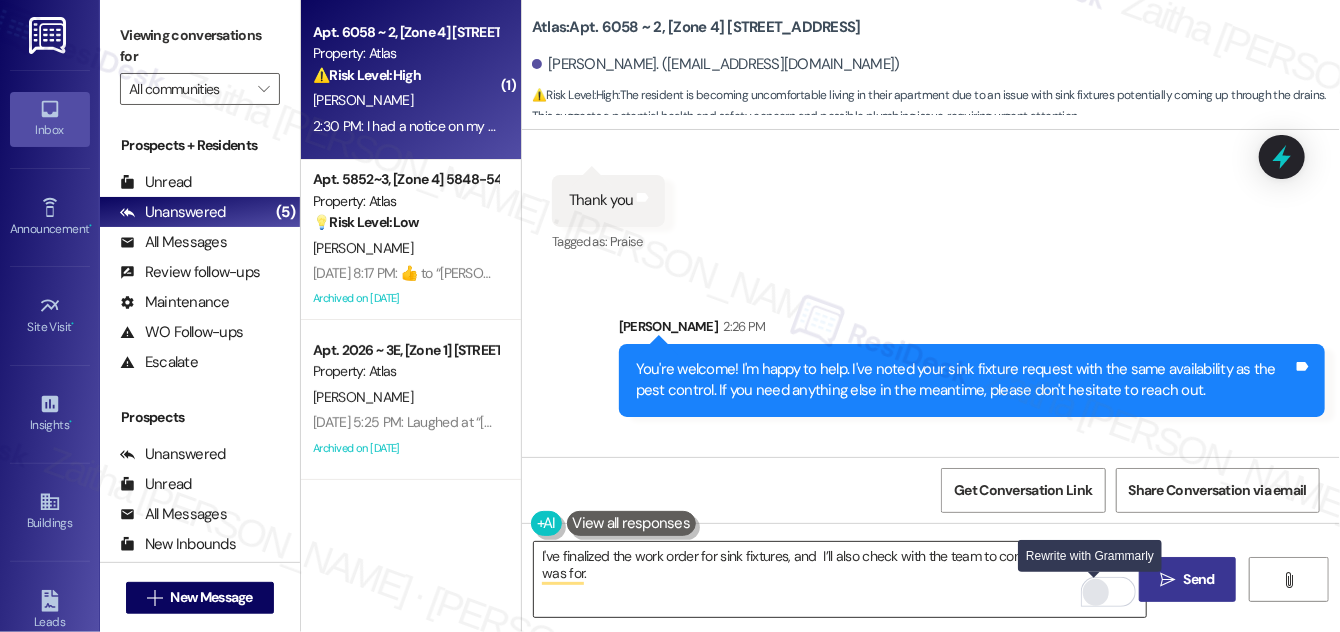 click at bounding box center [1096, 592] 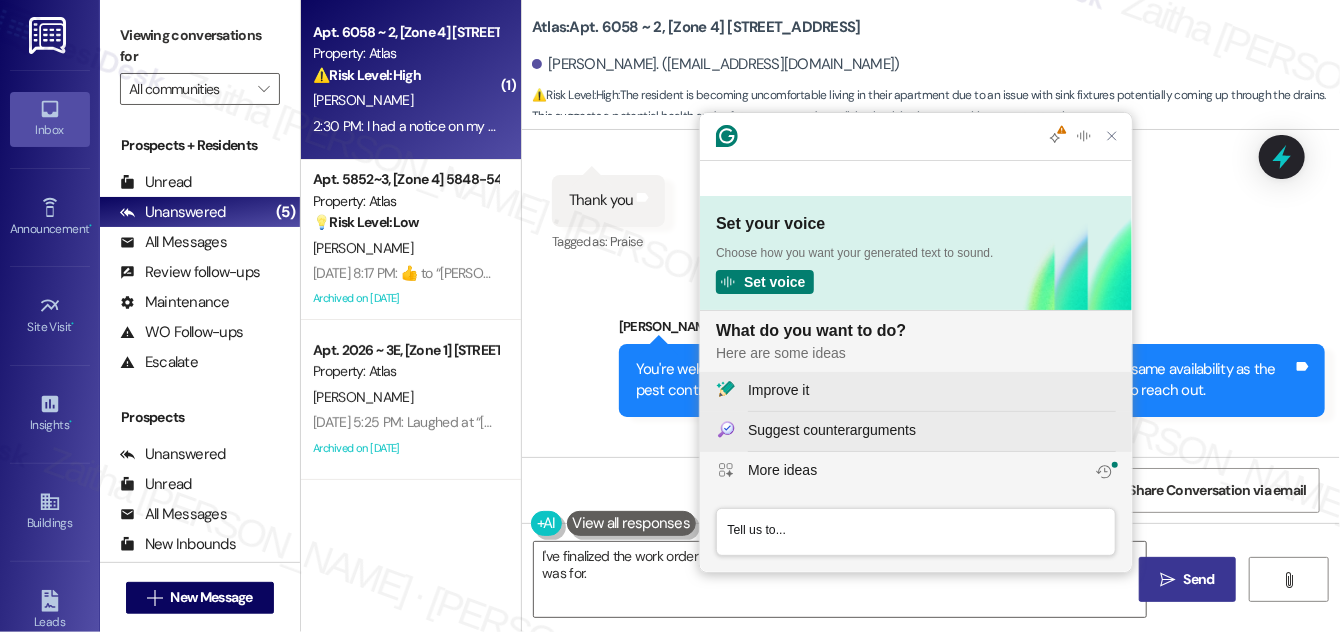 scroll, scrollTop: 0, scrollLeft: 0, axis: both 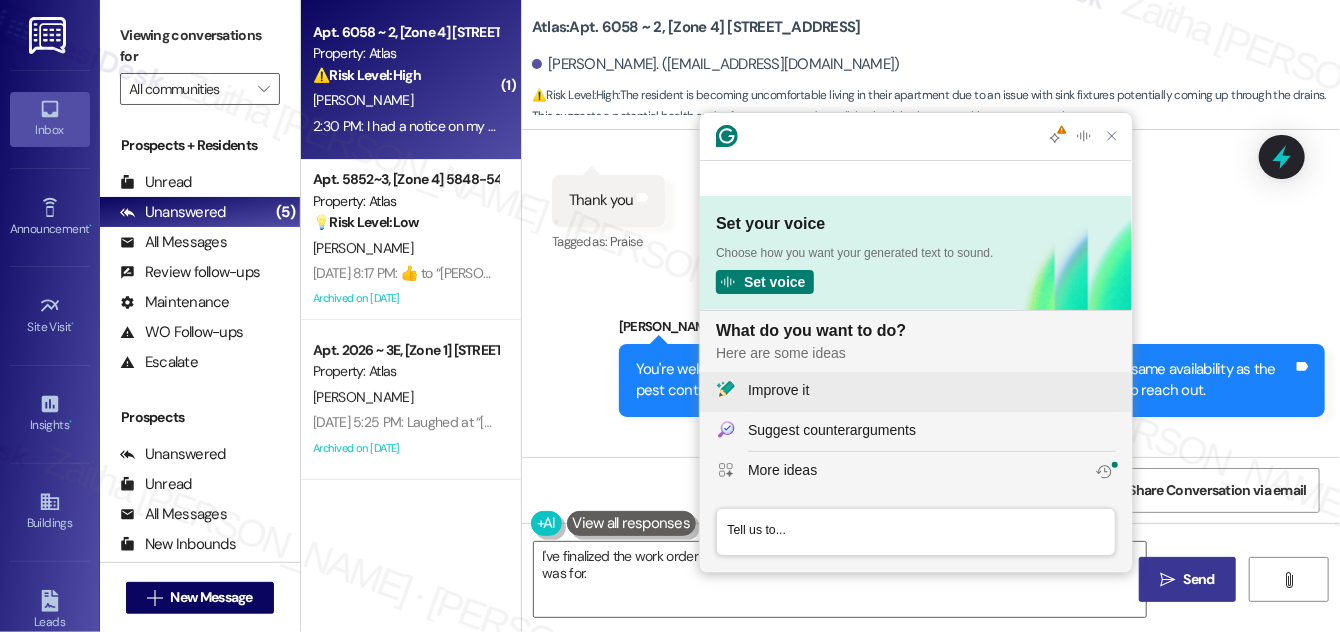 click on "Improve it" 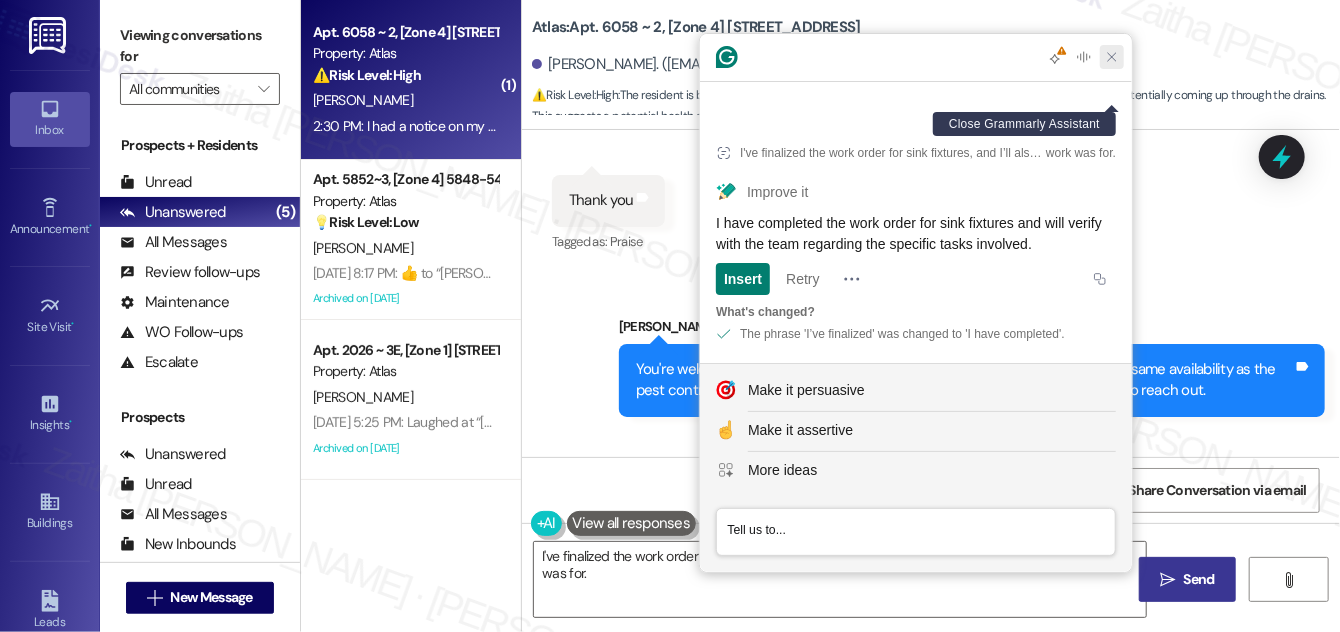 click 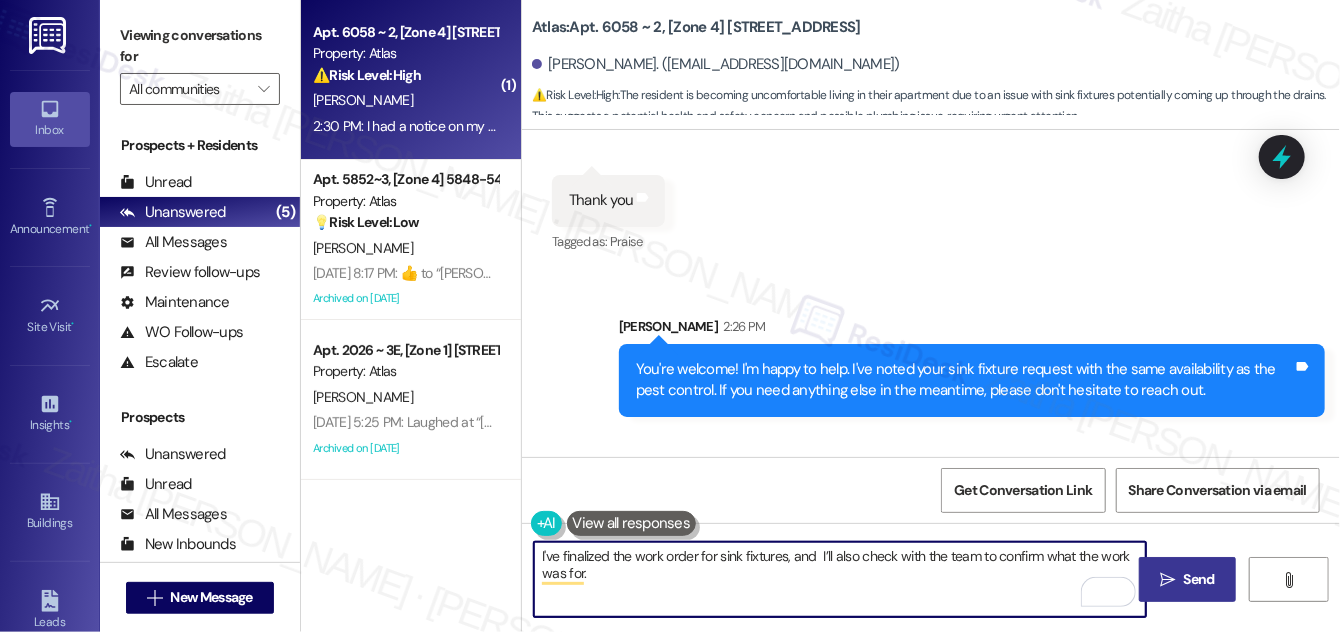 paste on "Is there anything else I can assist you with?" 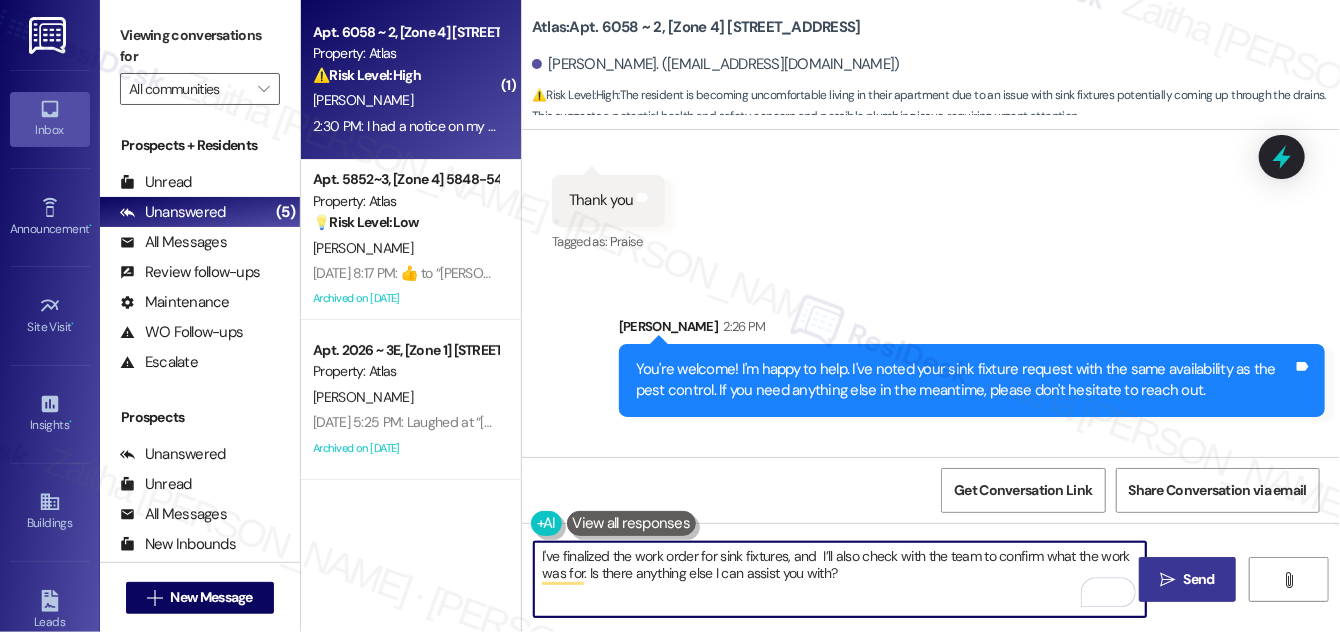 click on "I've finalized the work order for sink fixtures, and  I’ll also check with the team to confirm what the work was for. Is there anything else I can assist you with?" at bounding box center [840, 579] 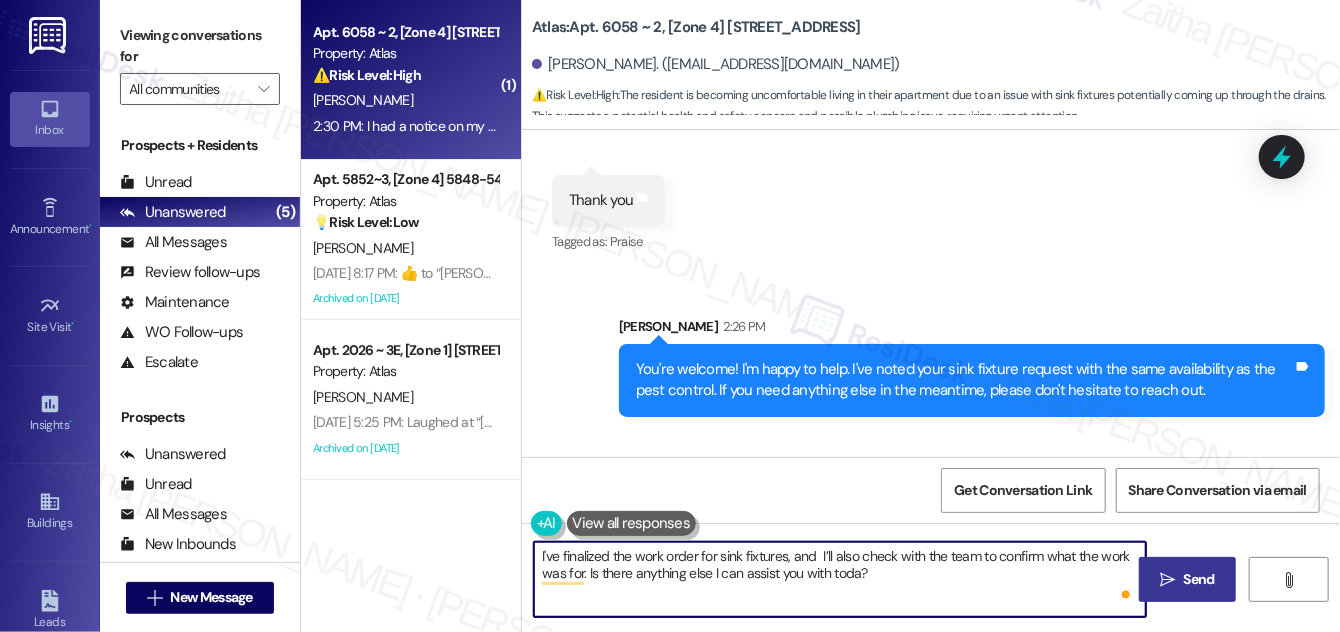 type on "I've finalized the work order for sink fixtures, and  I’ll also check with the team to confirm what the work was for. Is there anything else I can assist you with [DATE]?" 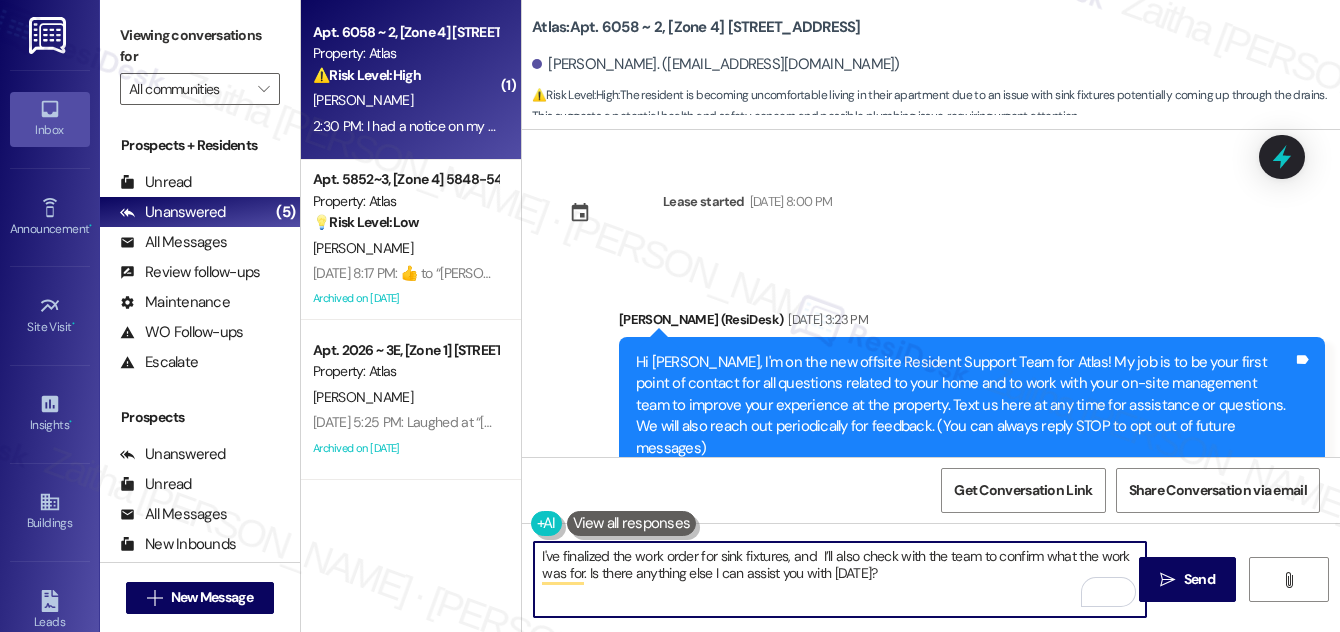 scroll, scrollTop: 0, scrollLeft: 0, axis: both 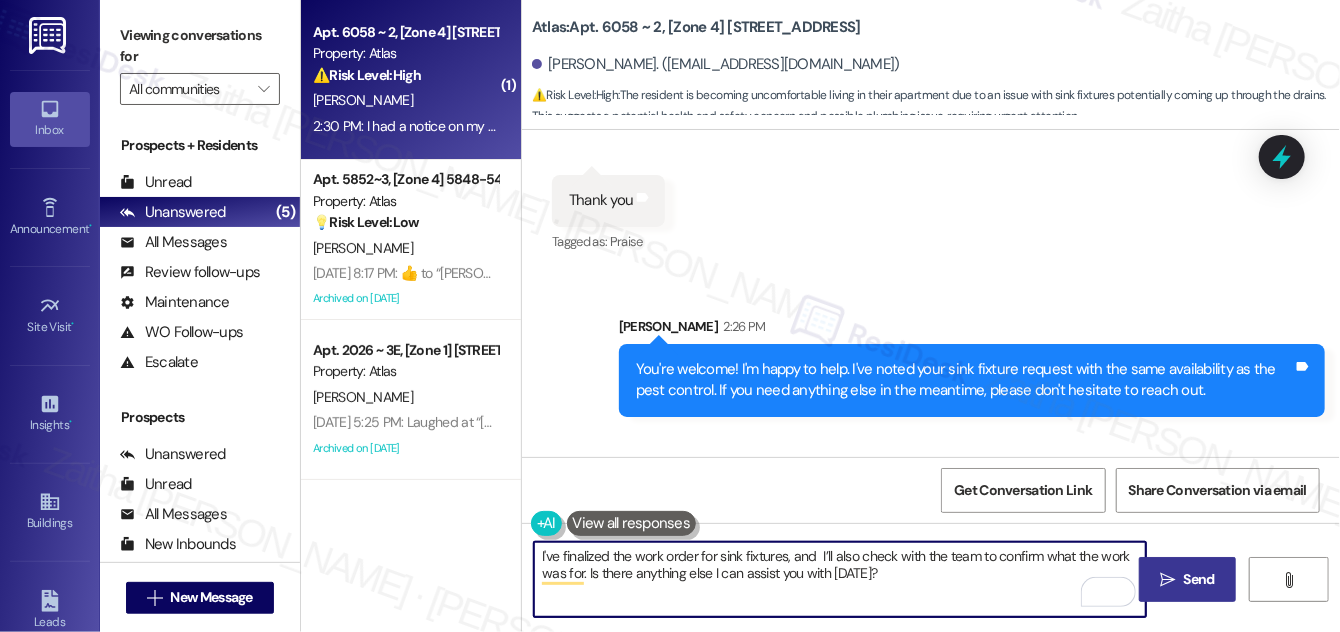 type on "I've finalized the work order for sink fixtures, and  I’ll also check with the team to confirm what the work was for. Is there anything else I can assist you with [DATE]?" 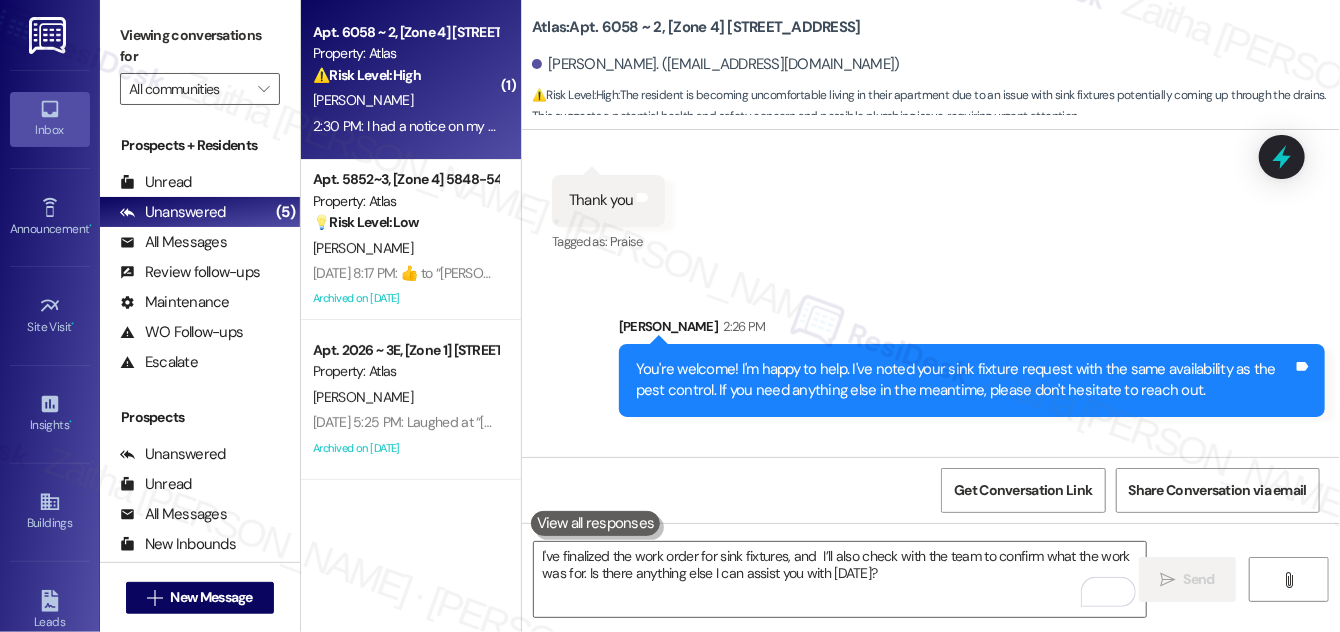 scroll, scrollTop: 14274, scrollLeft: 0, axis: vertical 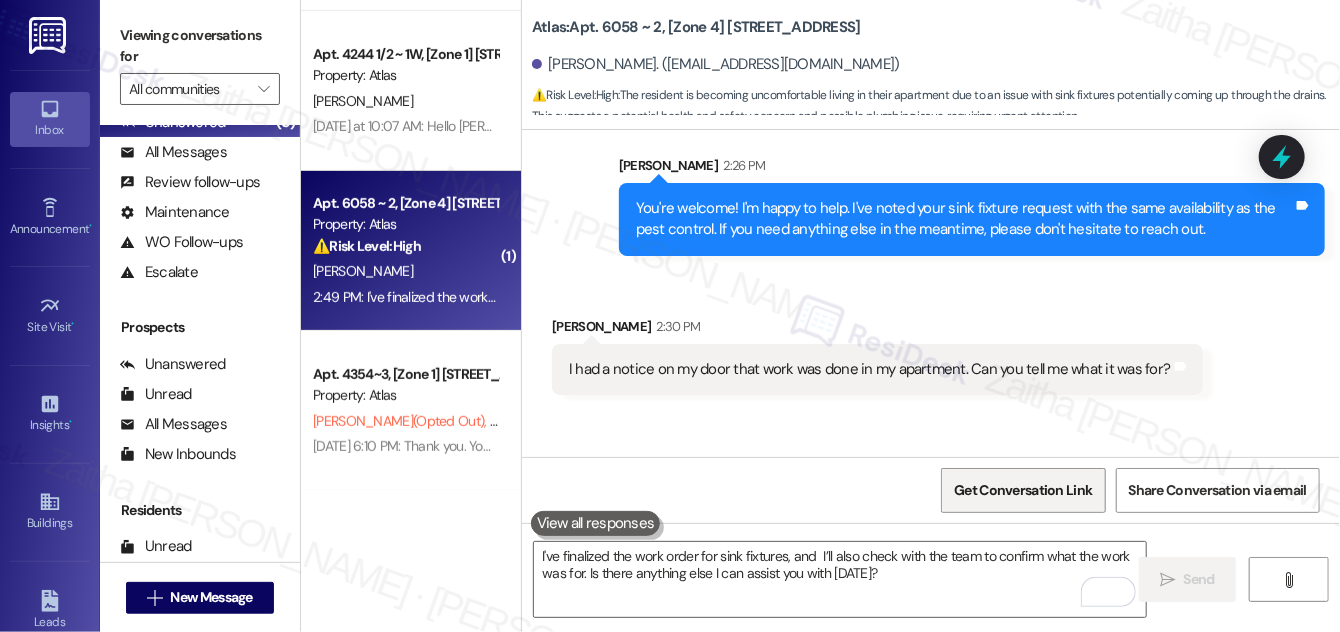 click on "Get Conversation Link" at bounding box center (1023, 490) 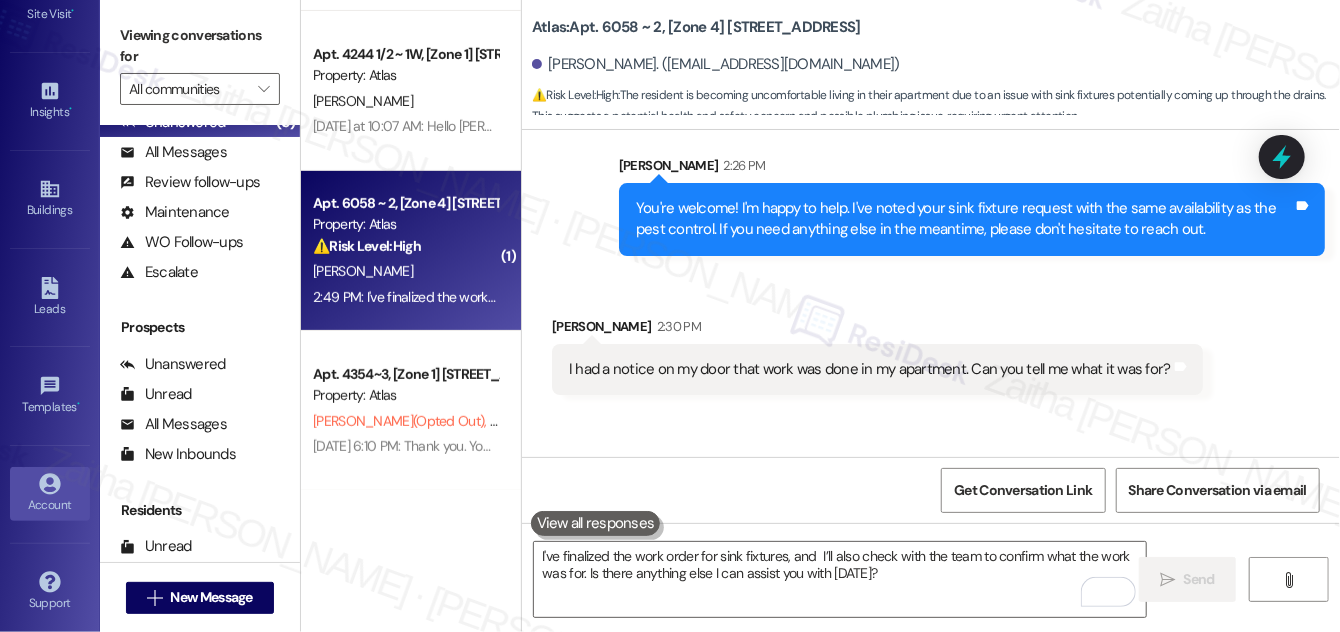 scroll, scrollTop: 314, scrollLeft: 0, axis: vertical 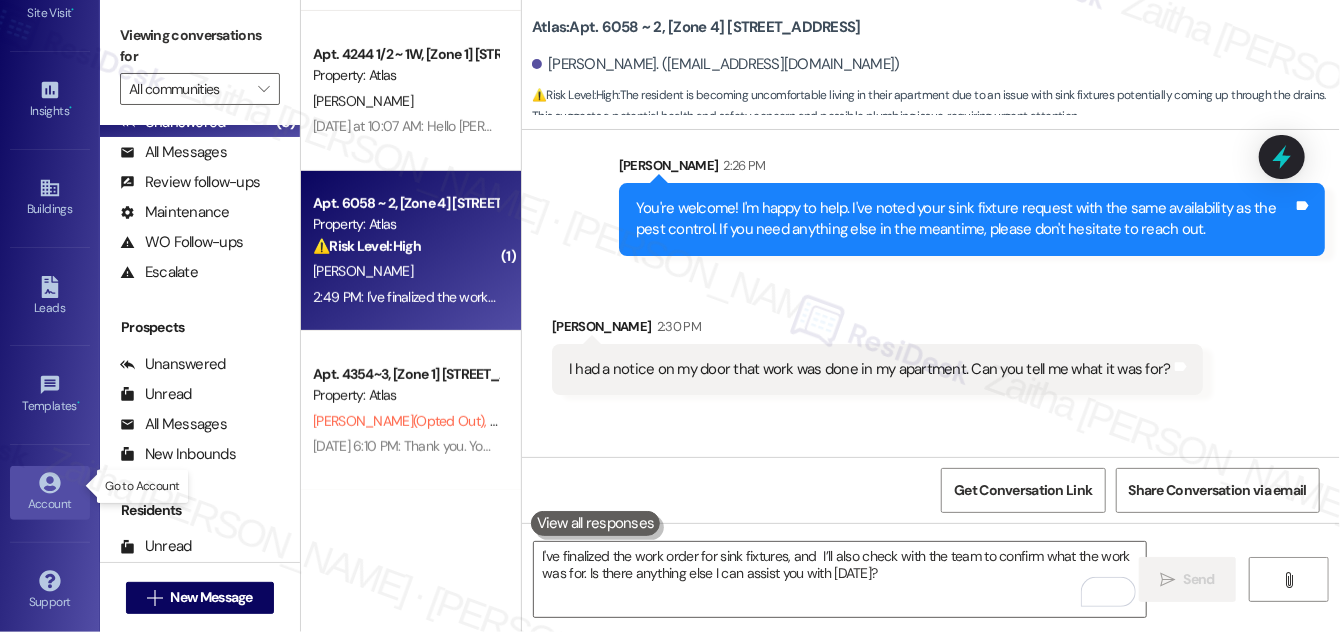 click on "Account" at bounding box center (50, 493) 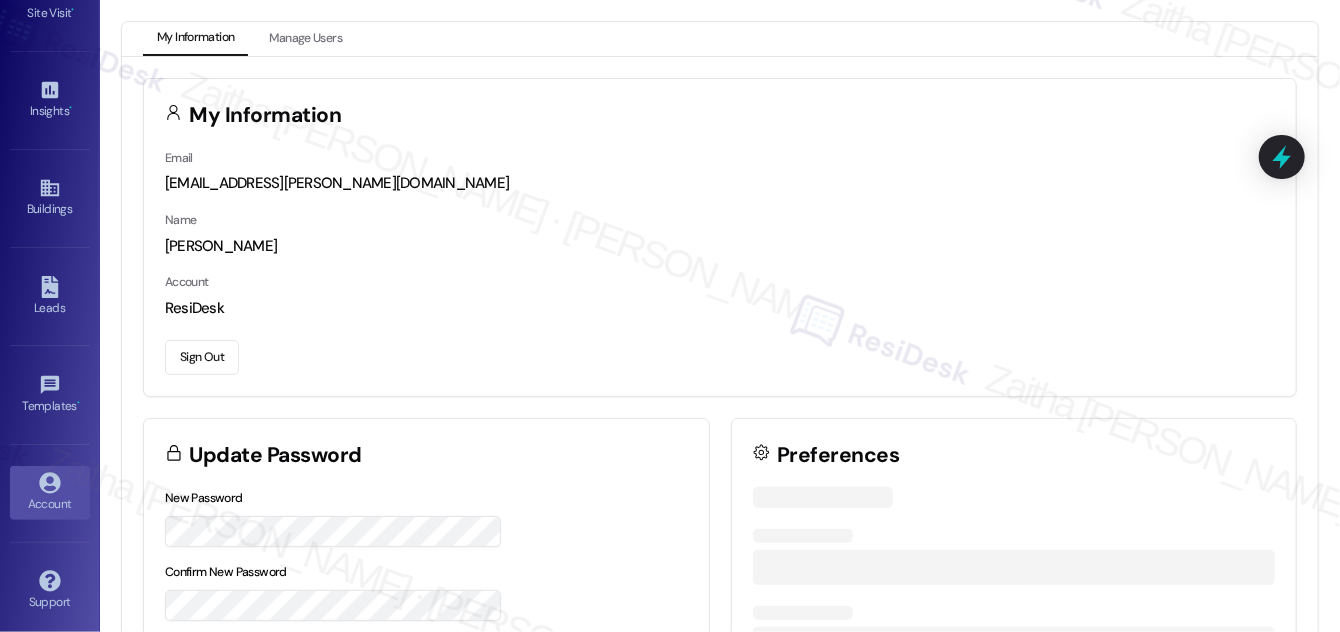 click on "Sign Out" at bounding box center [202, 357] 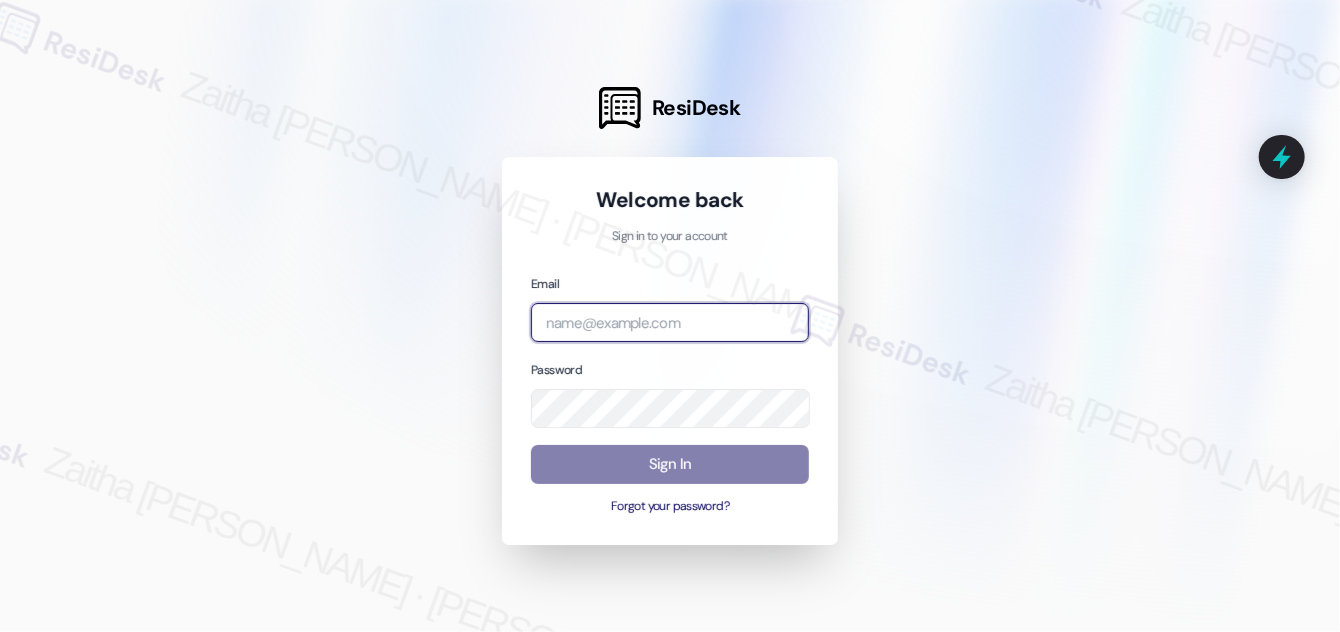click at bounding box center [670, 322] 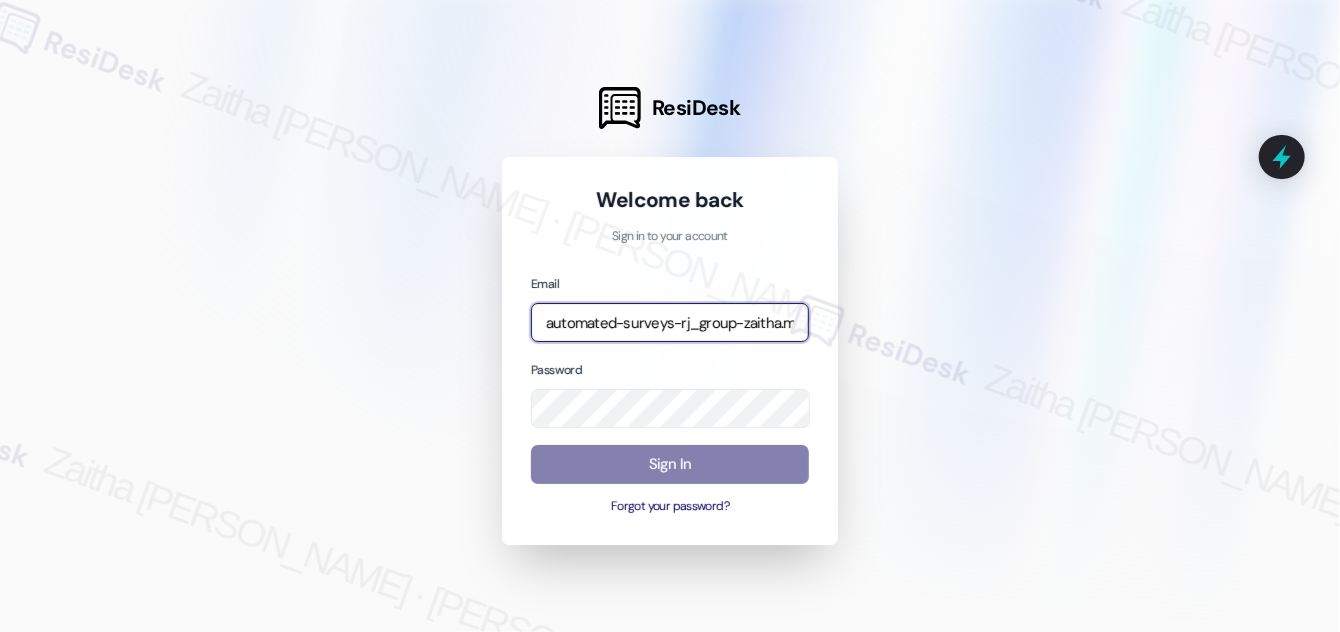 type on "automated-surveys-rj_group-zaitha.mae.garcia@rj_group.com" 